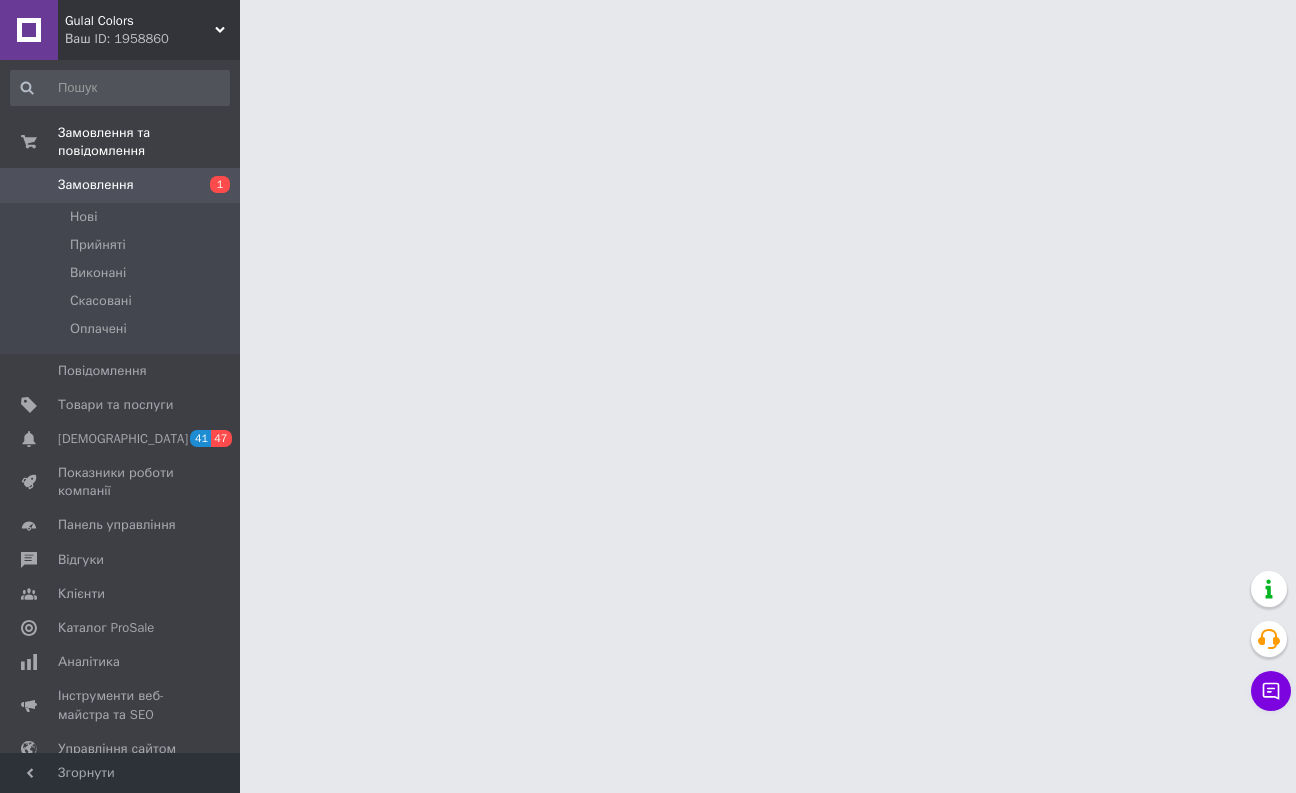 scroll, scrollTop: 0, scrollLeft: 0, axis: both 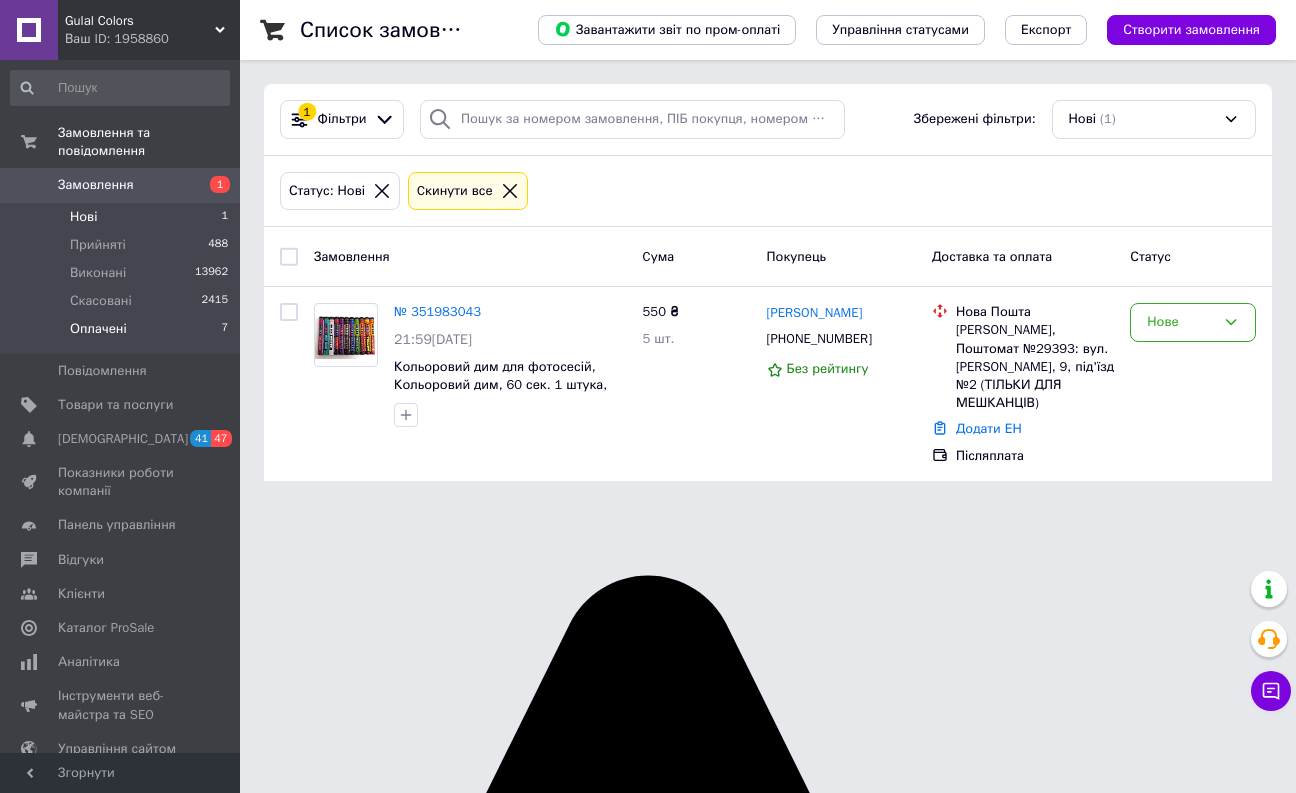 click on "Оплачені" at bounding box center (98, 329) 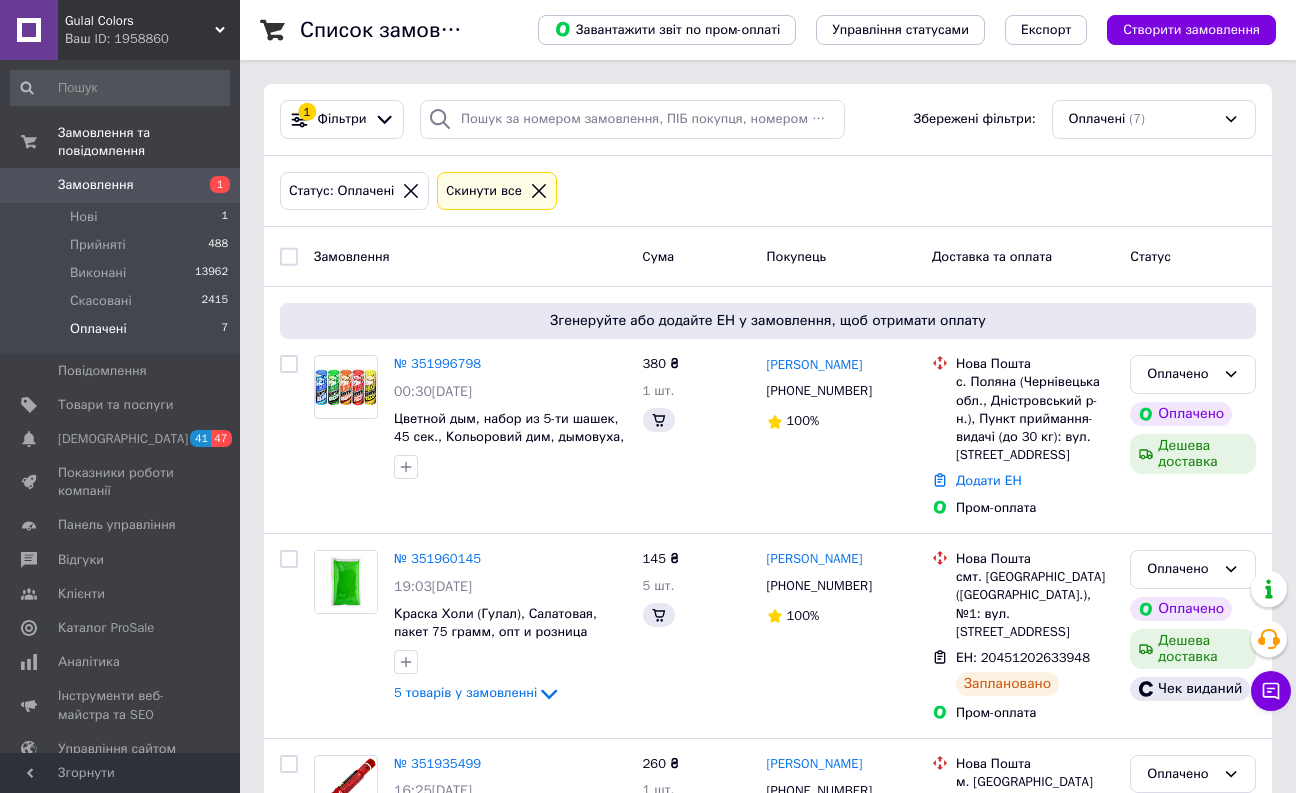 click 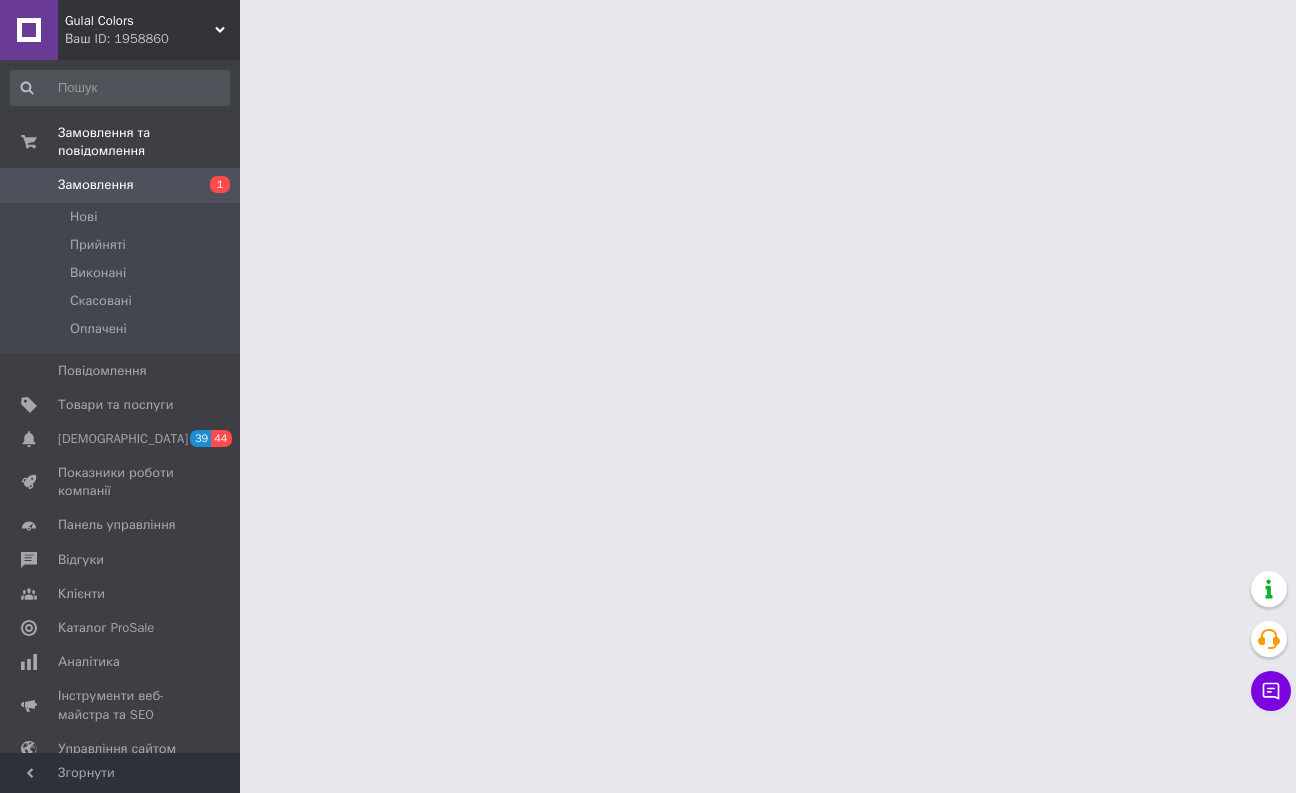 scroll, scrollTop: 0, scrollLeft: 0, axis: both 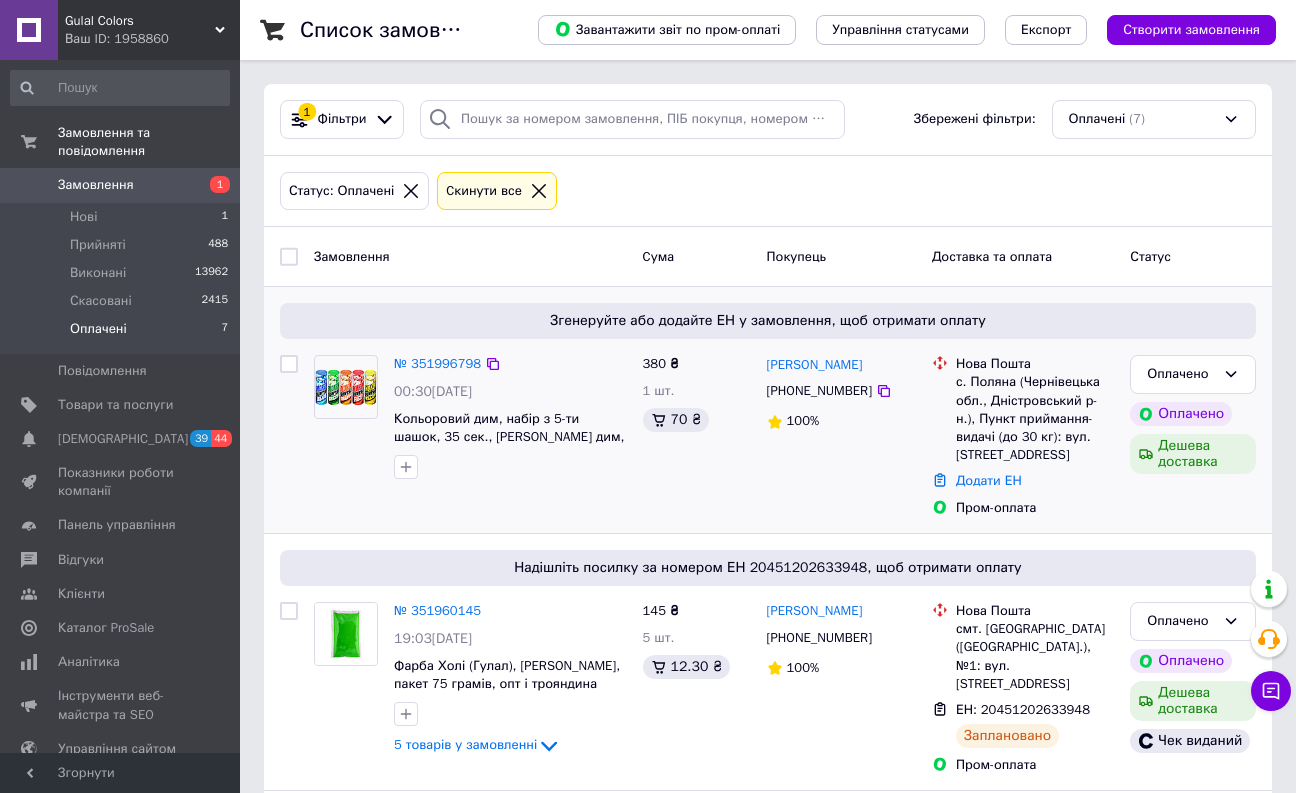 click on "[PERSON_NAME] [PHONE_NUMBER] 100%" at bounding box center [841, 436] 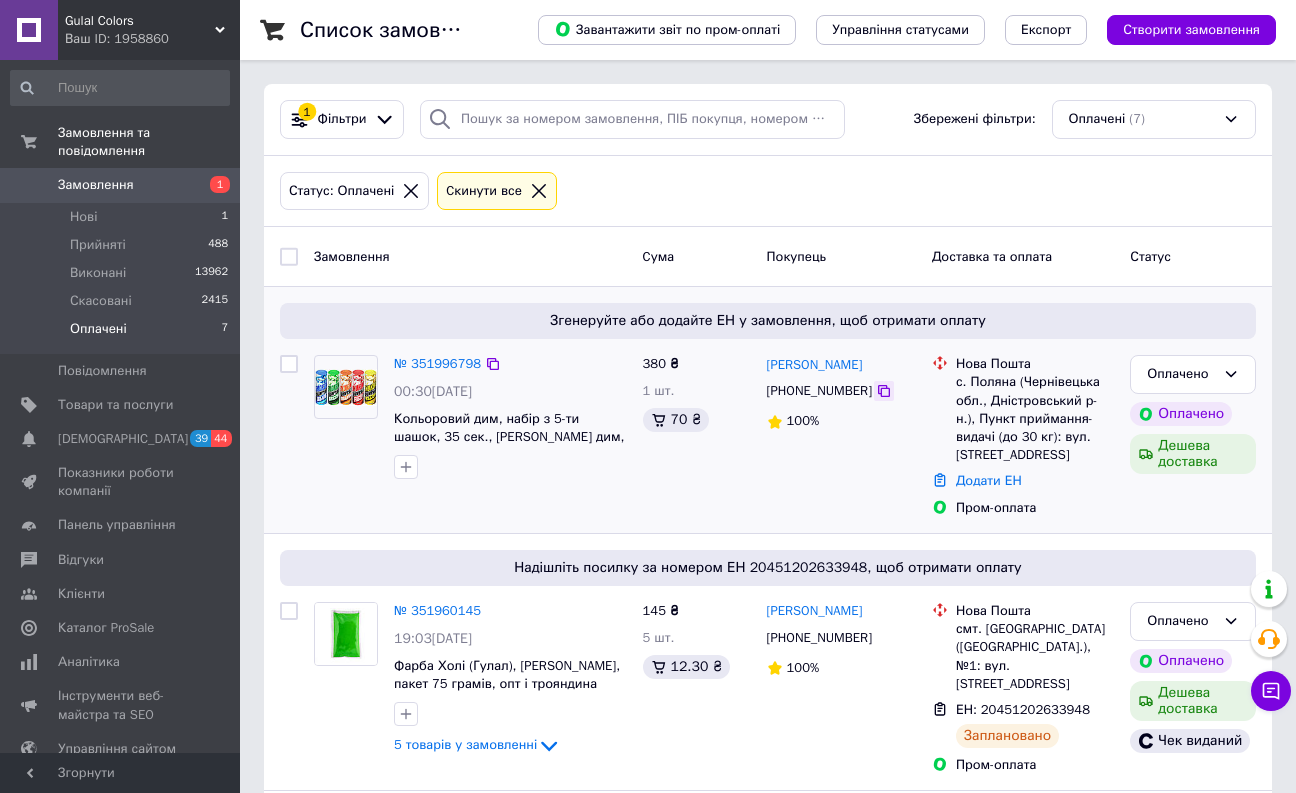 click 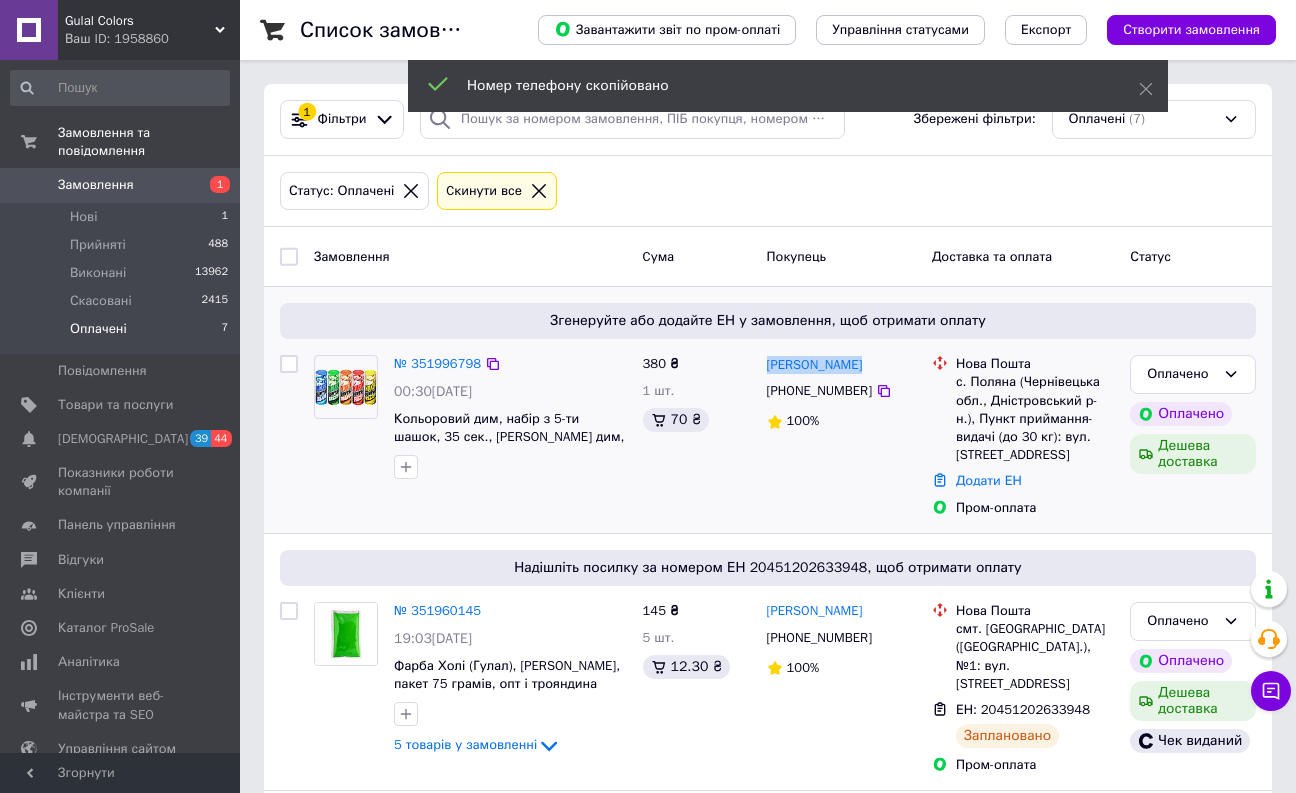 drag, startPoint x: 867, startPoint y: 359, endPoint x: 765, endPoint y: 368, distance: 102.396286 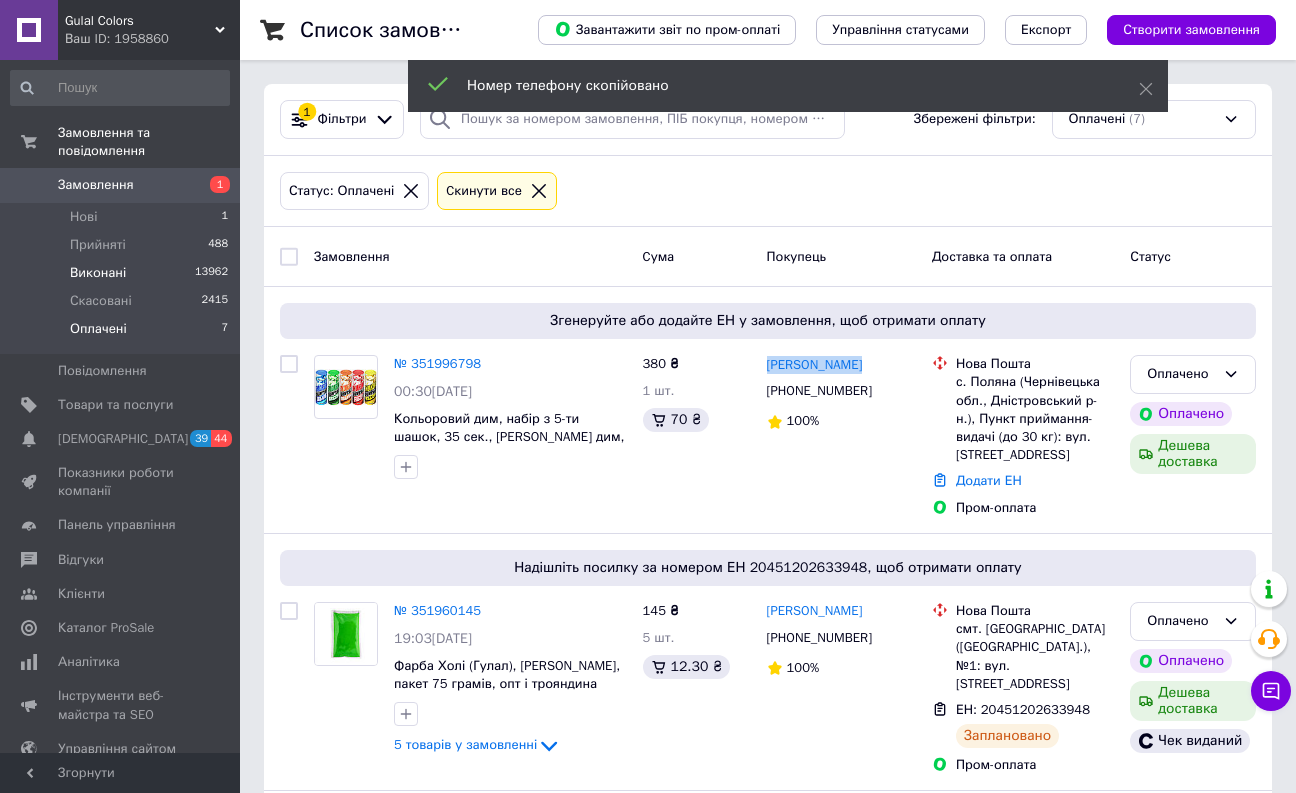 copy on "[PERSON_NAME]" 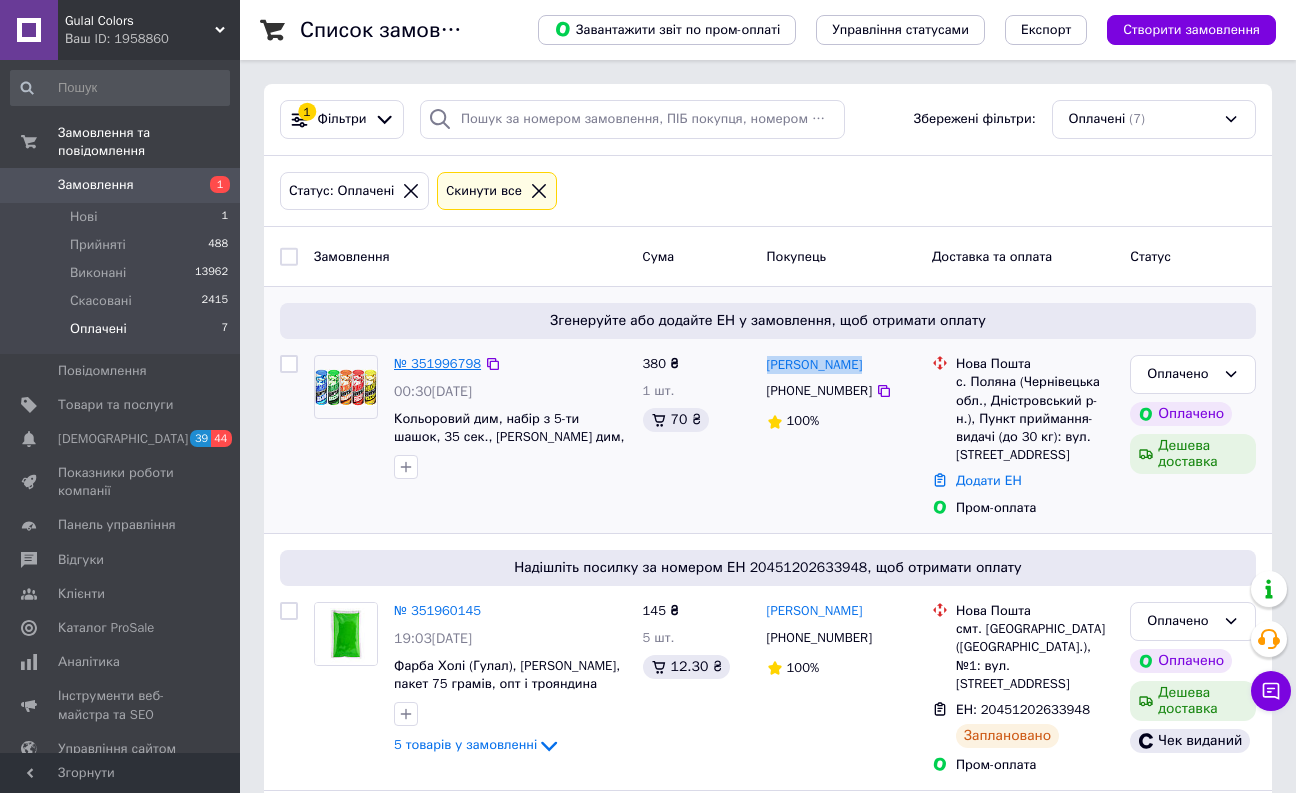 click on "№ 351996798" at bounding box center [437, 363] 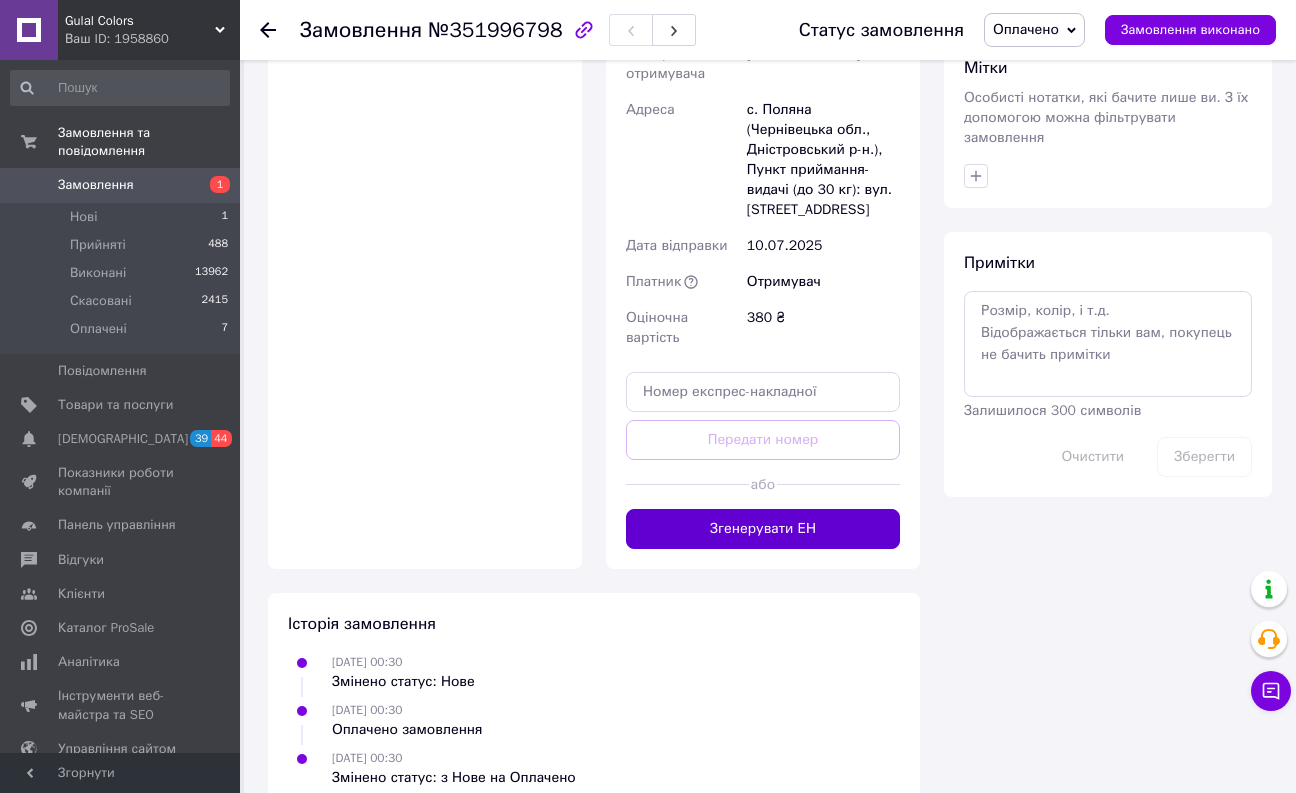 click on "Згенерувати ЕН" at bounding box center (763, 529) 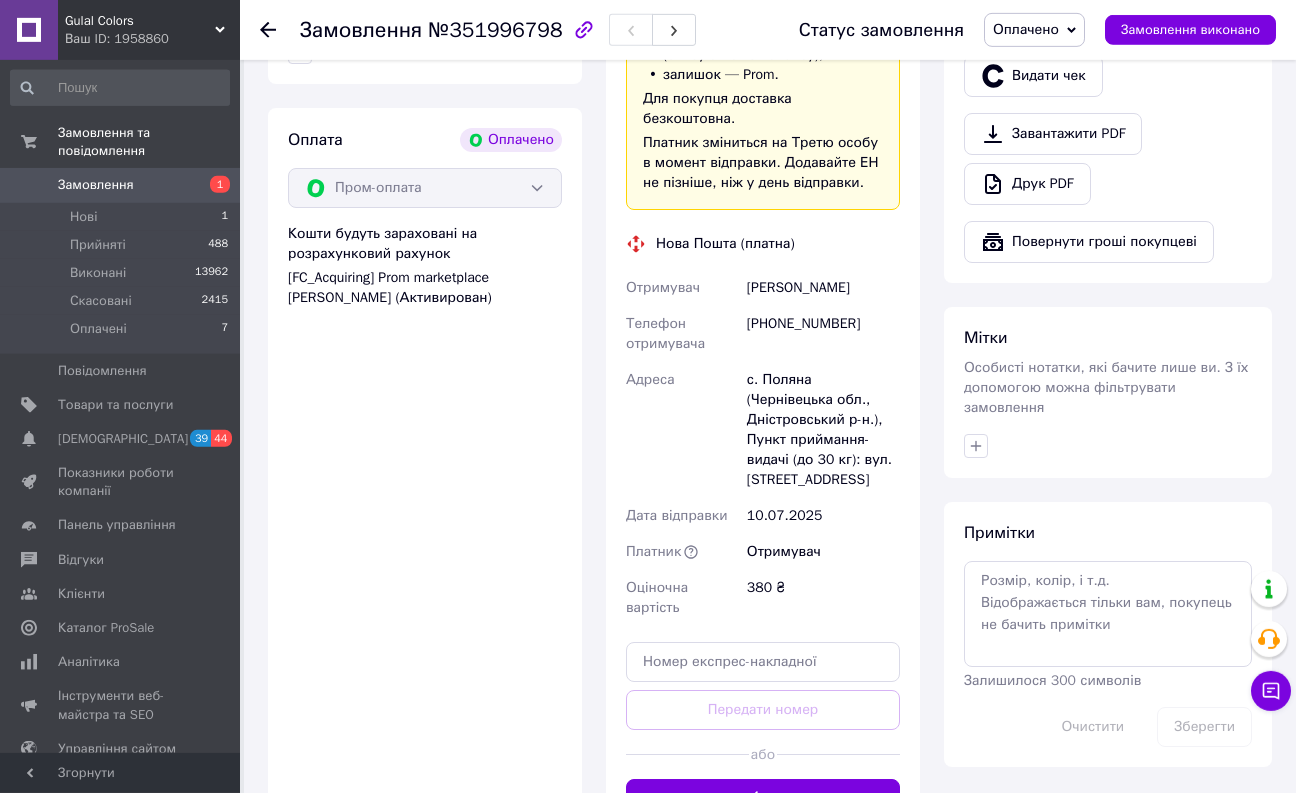 scroll, scrollTop: 570, scrollLeft: 0, axis: vertical 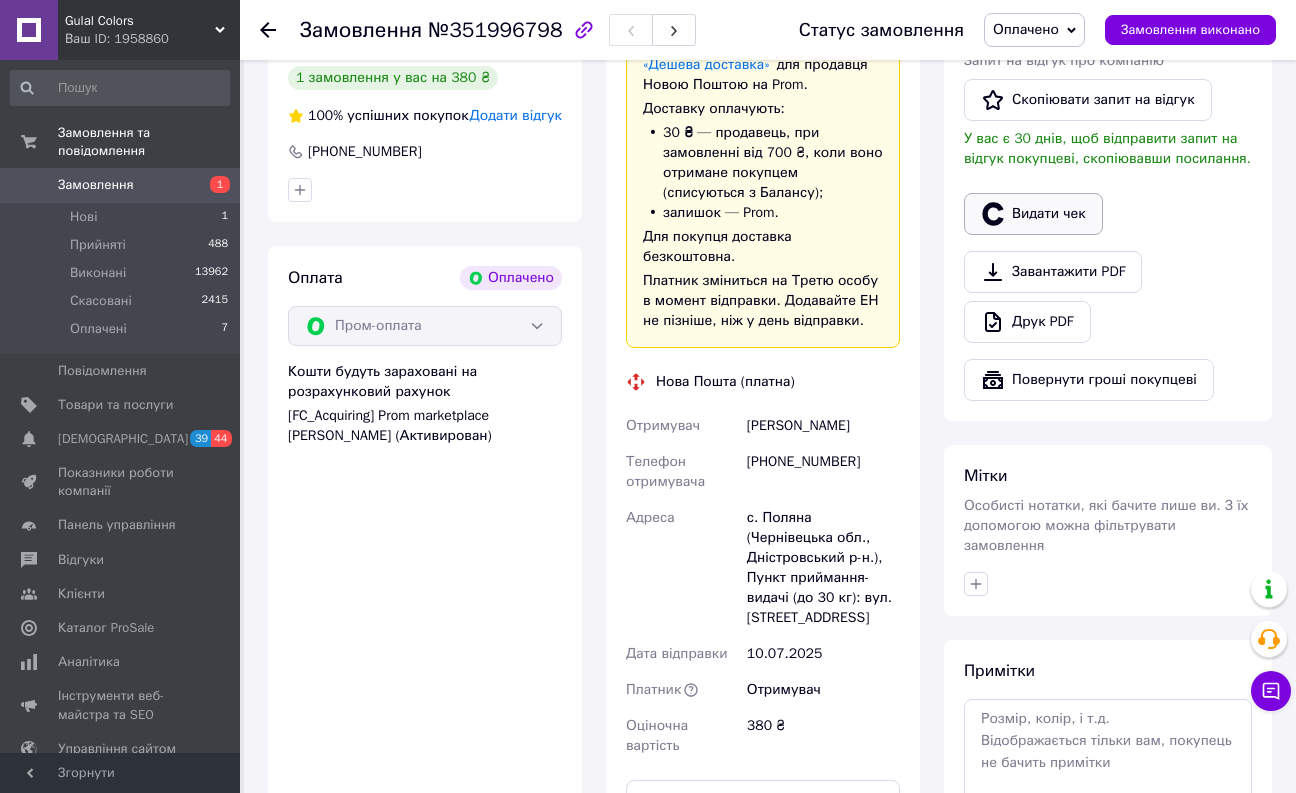 click on "Видати чек" at bounding box center [1033, 214] 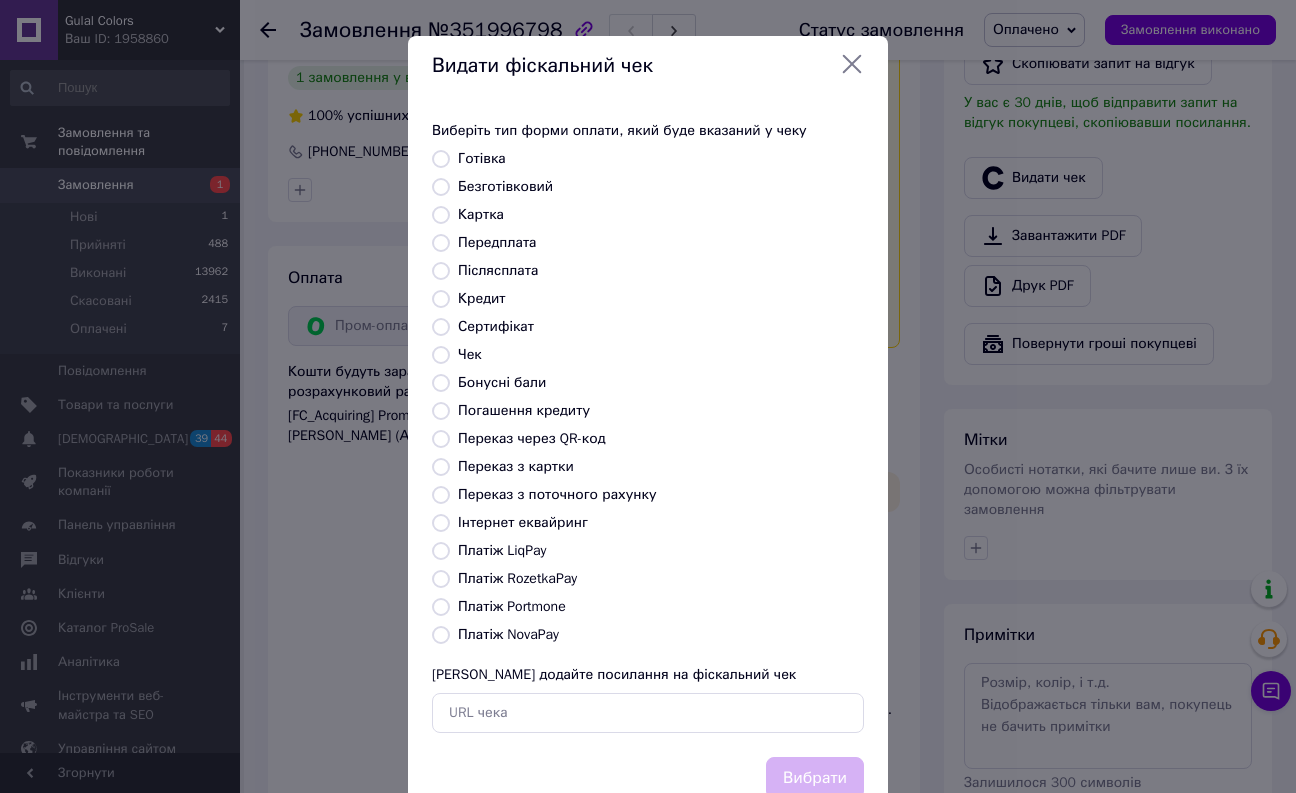 click on "Платіж RozetkaPay" at bounding box center (517, 578) 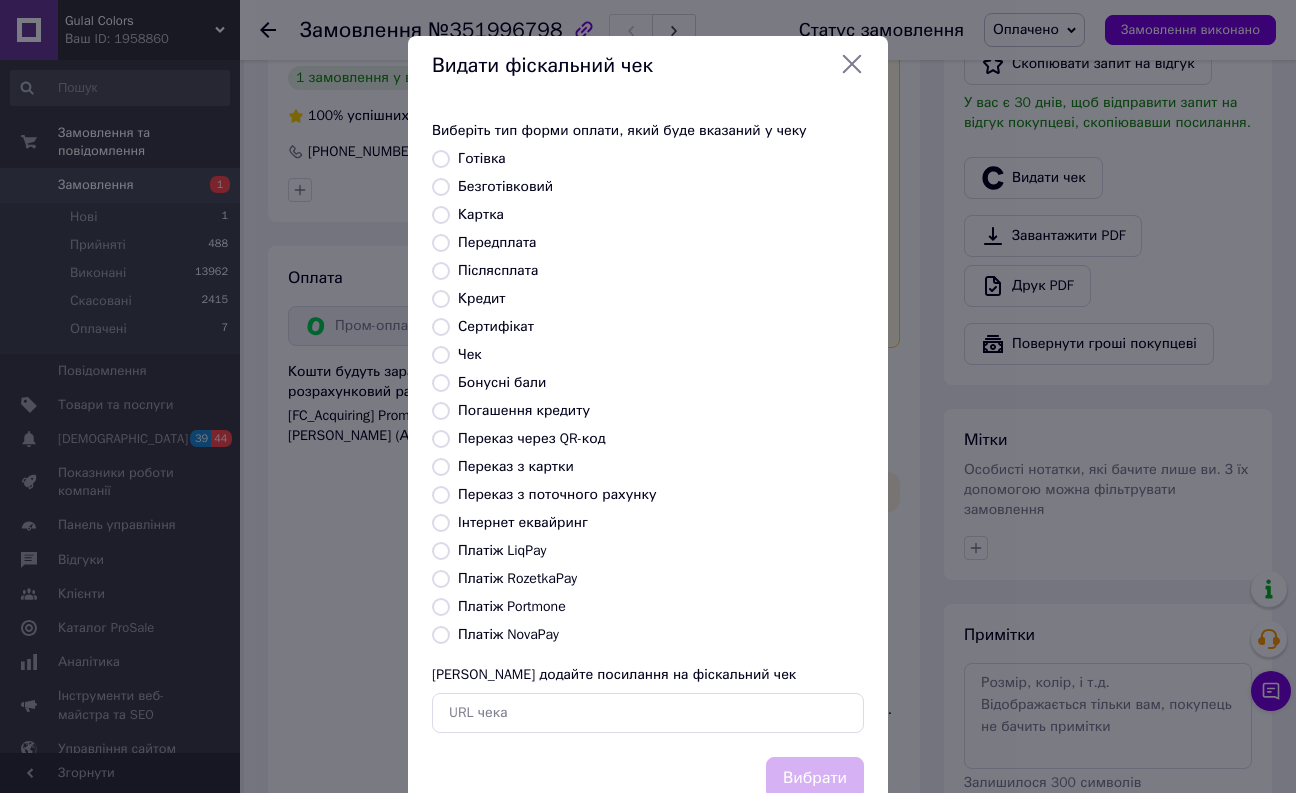 radio on "true" 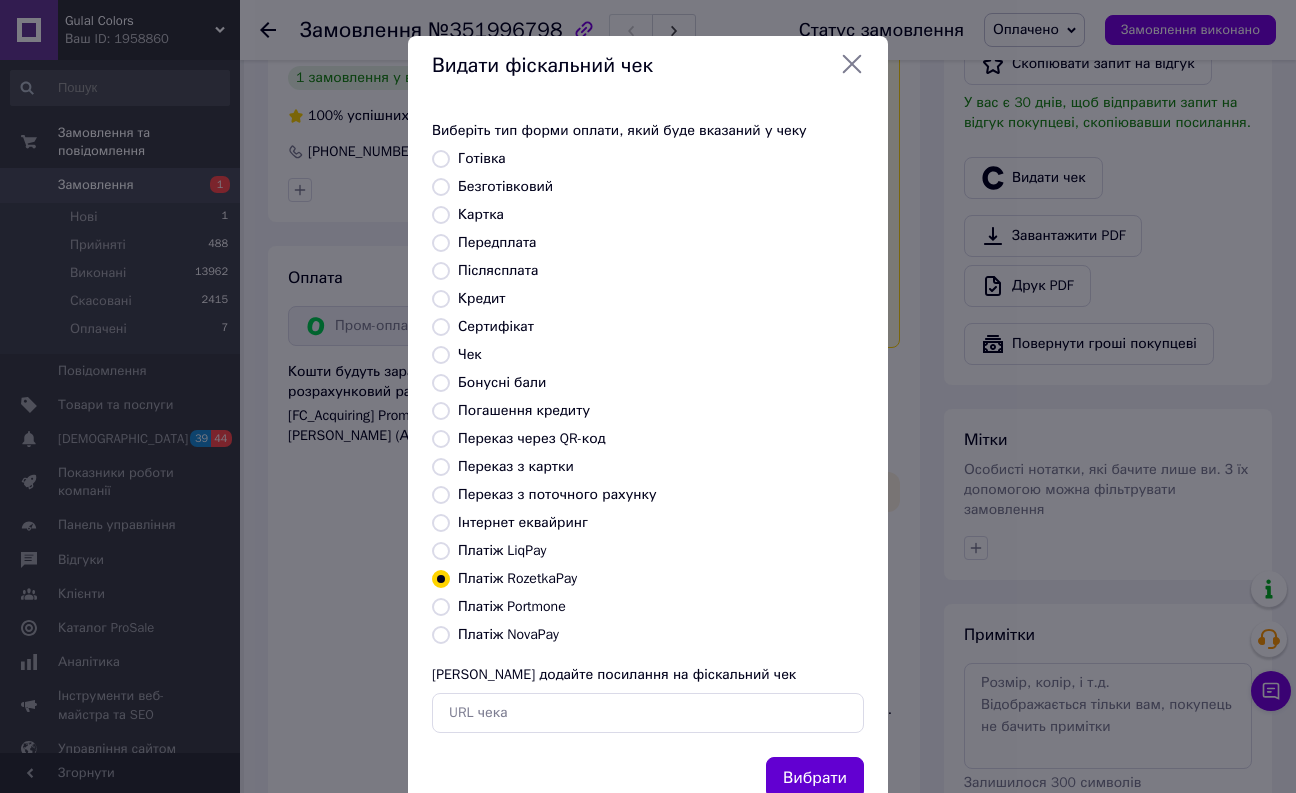 click on "Вибрати" at bounding box center (815, 778) 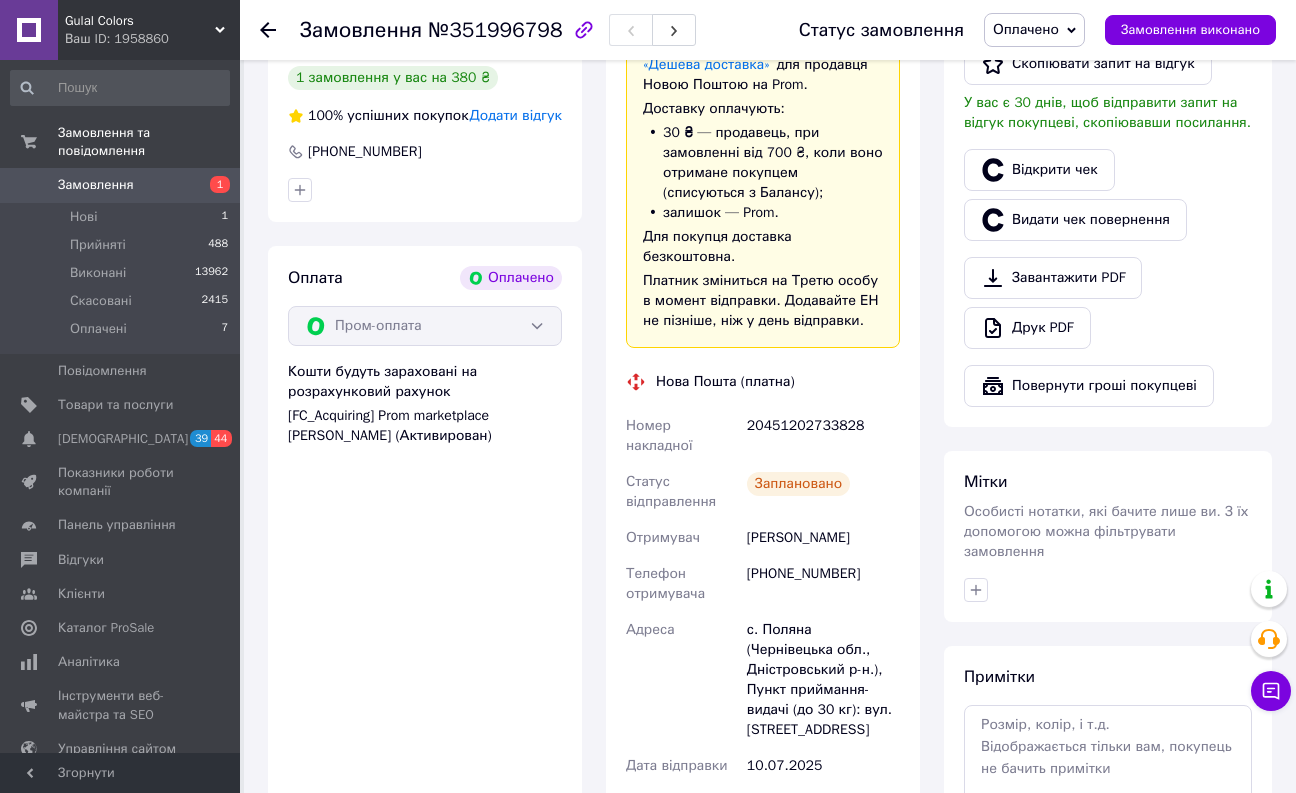 click on "20451202733828" at bounding box center [823, 436] 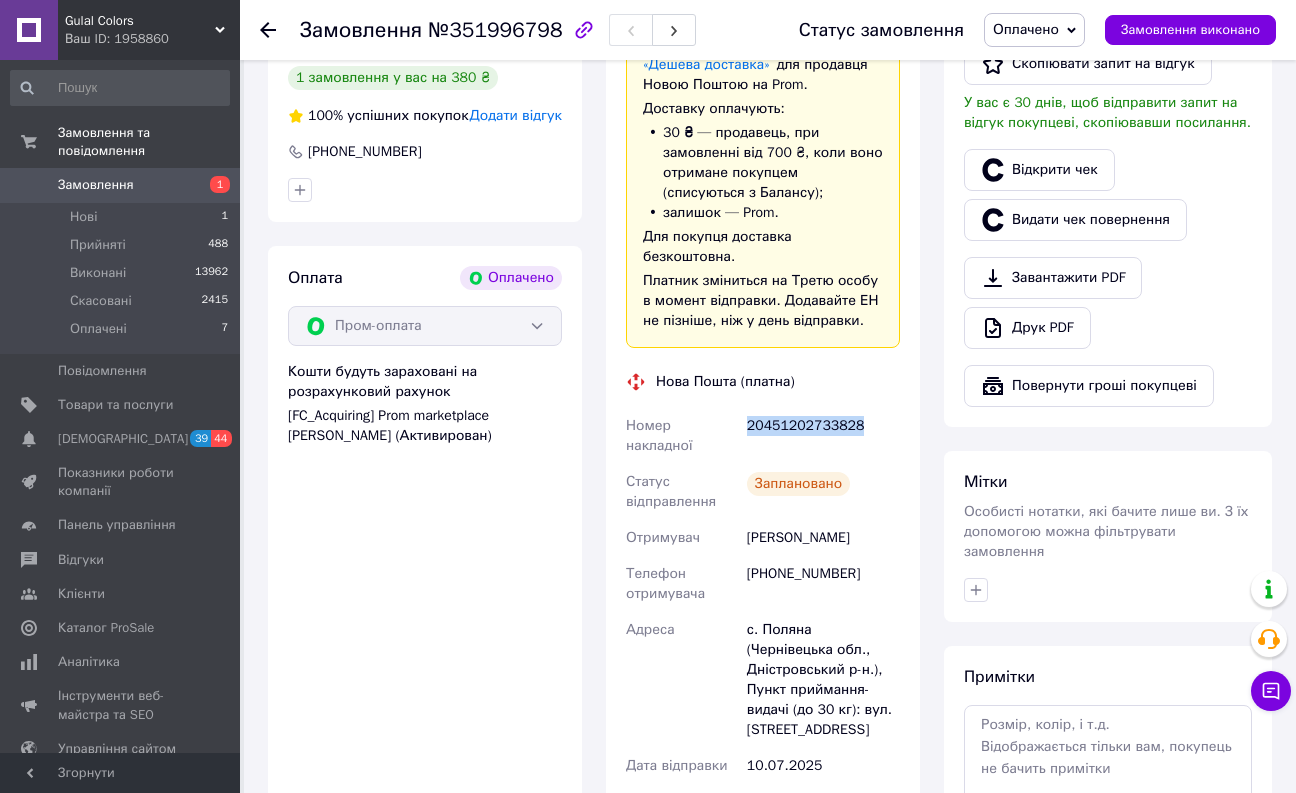 click on "20451202733828" at bounding box center [823, 436] 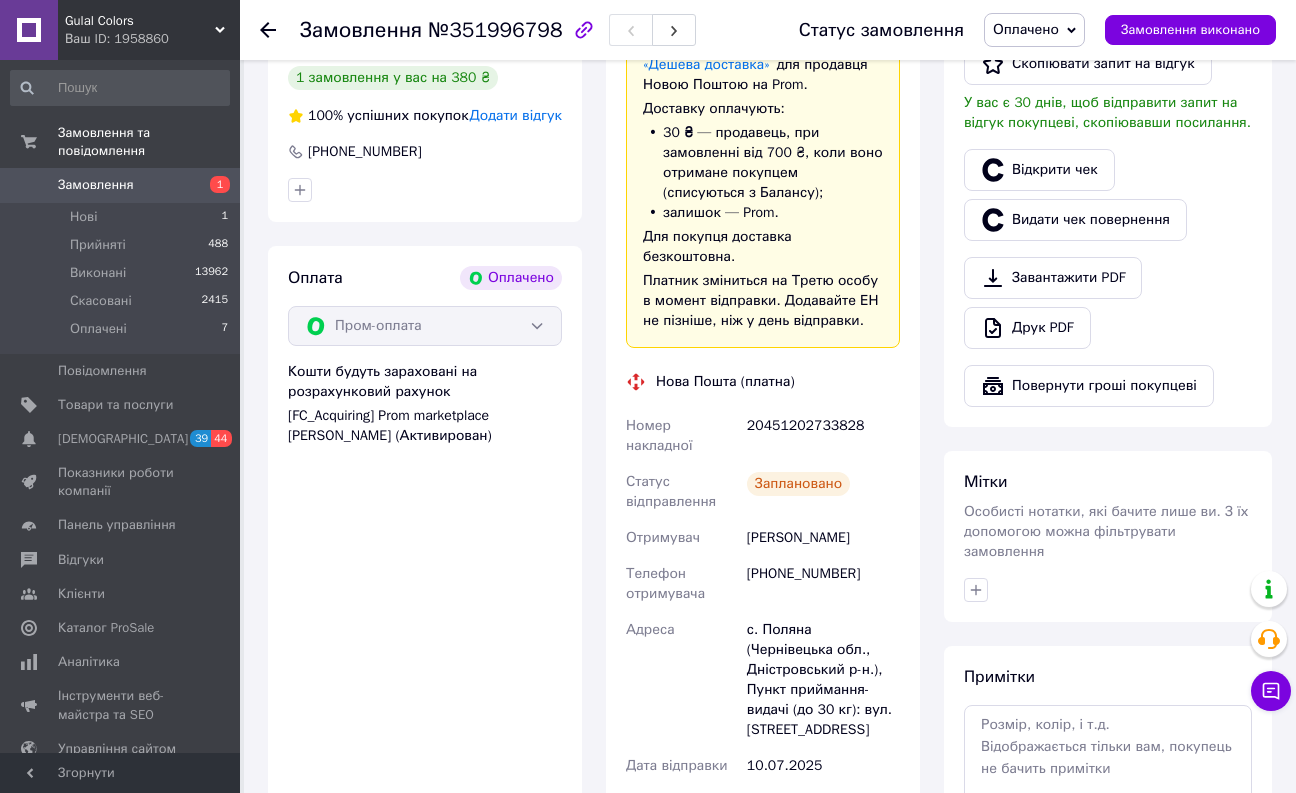 click on "Статус відправлення" at bounding box center [682, 492] 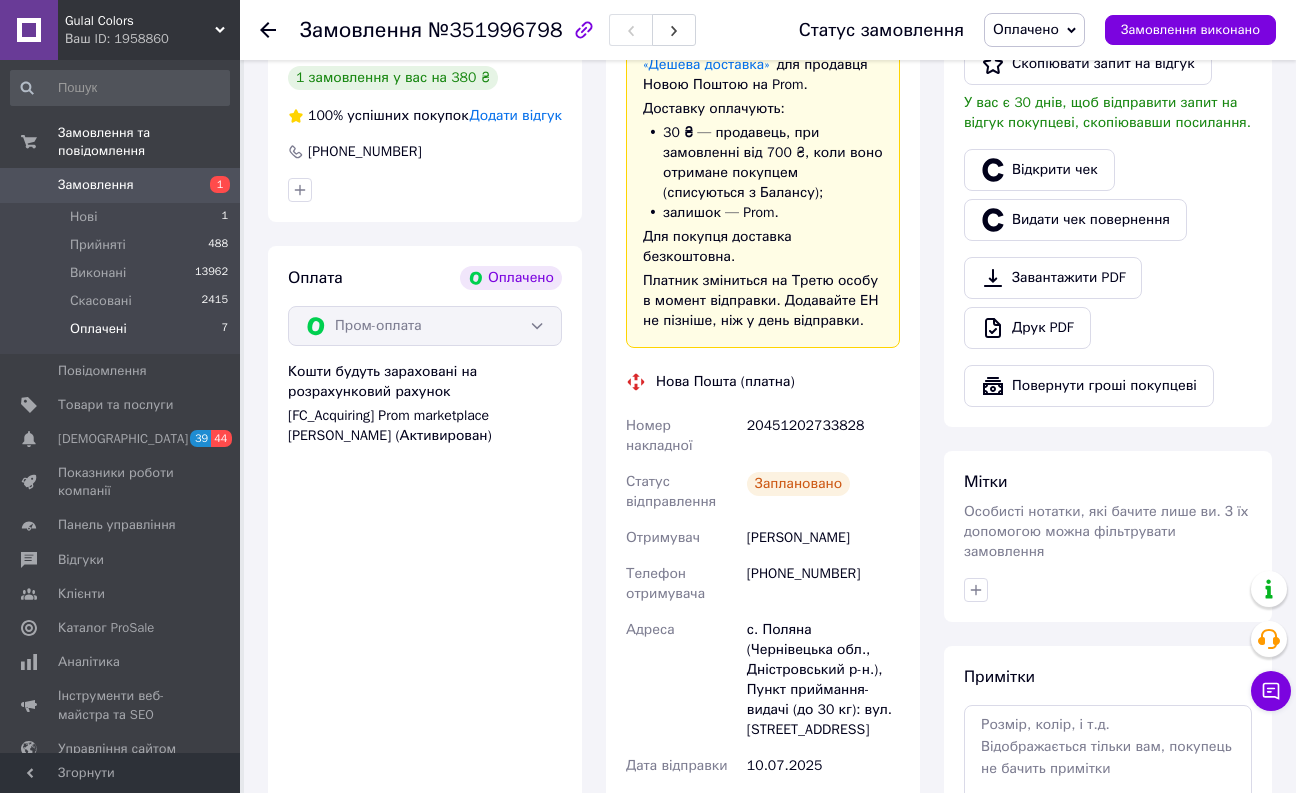 click on "Оплачені 7" at bounding box center (120, 334) 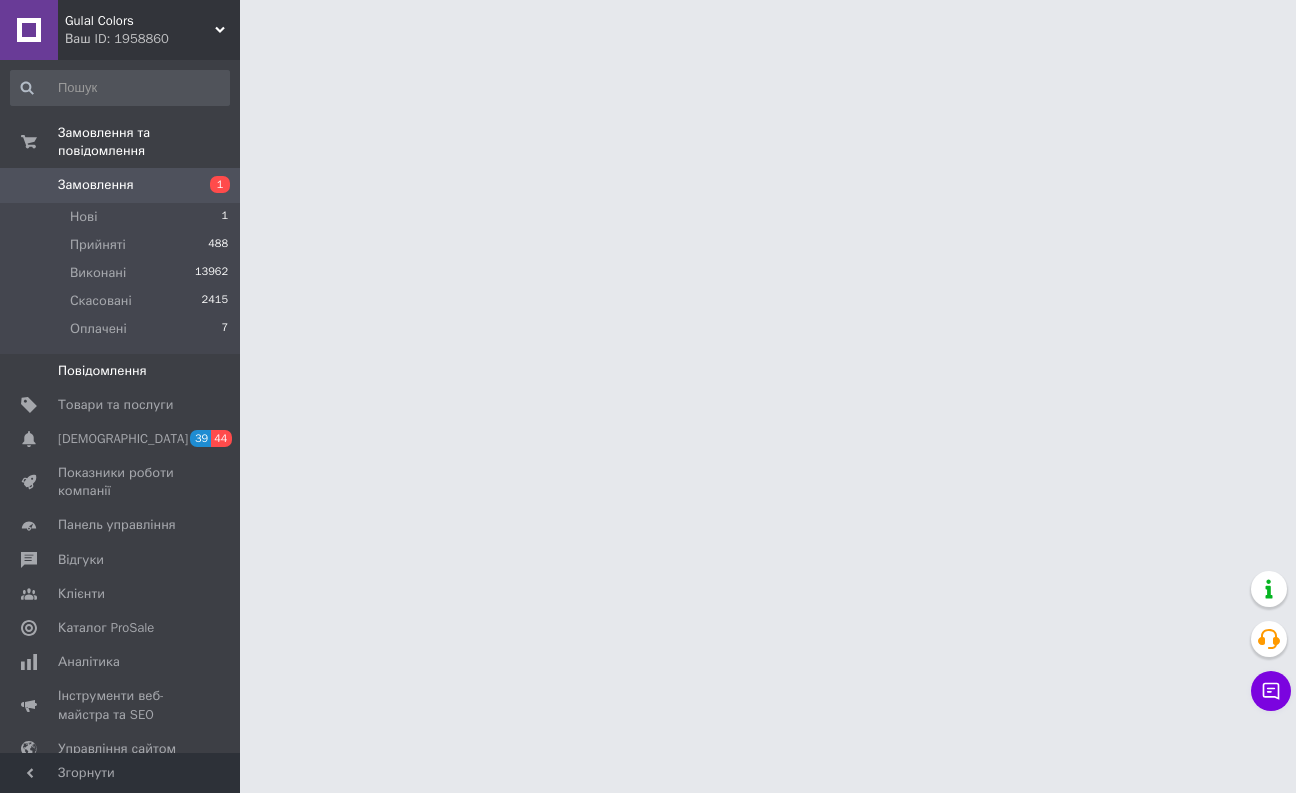 scroll, scrollTop: 0, scrollLeft: 0, axis: both 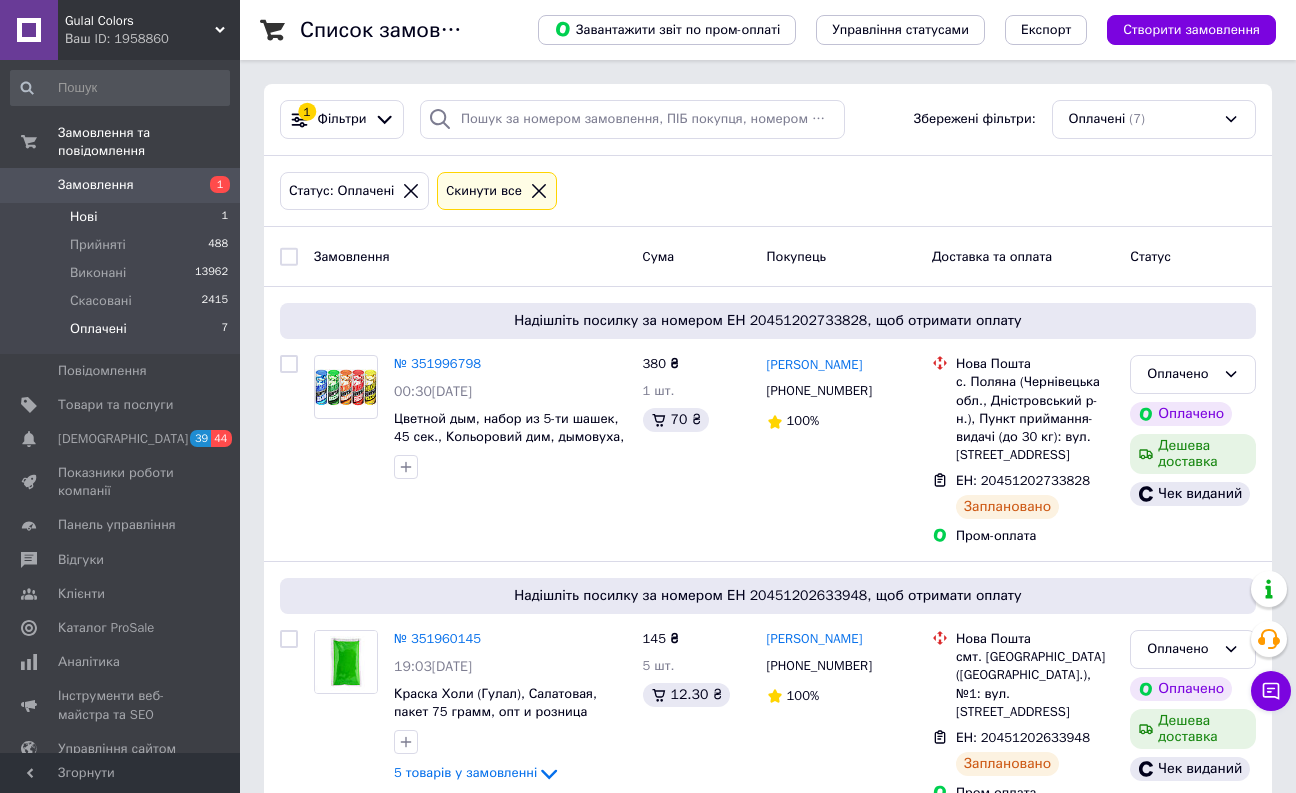 click on "Нові 1" at bounding box center [120, 217] 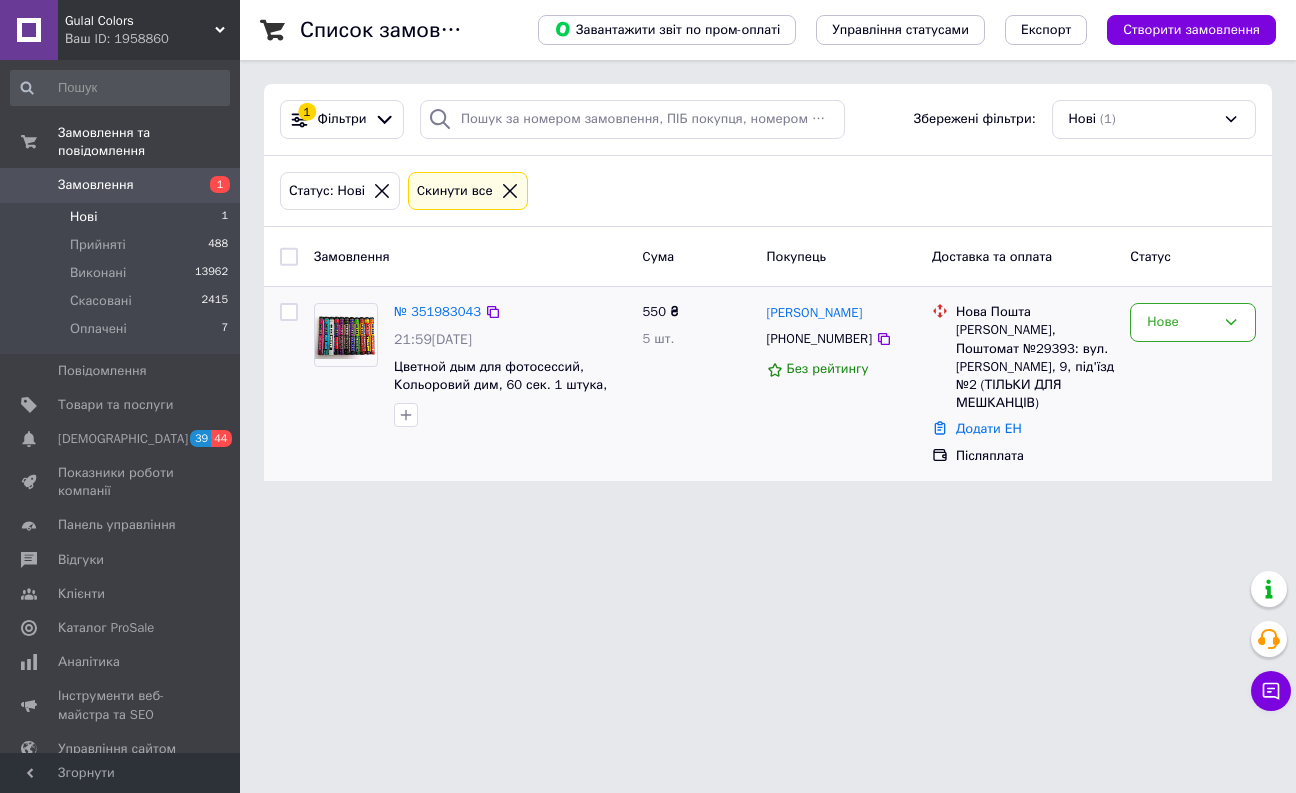 click on "№ 351983043 21:59[DATE] Цветной дым для фотосессий, Кольоровий дим, 60 сек. 1 штука, 0512, 11 цветов , длинная рукоятка, Дымовая шашка 550 ₴ 5 шт. [PERSON_NAME] [PHONE_NUMBER] Без рейтингу [GEOGRAPHIC_DATA][PERSON_NAME] №29393: вул. [PERSON_NAME][STREET_ADDRESS], під'їзд №2 (ТІЛЬКИ ДЛЯ МЕШКАНЦІВ) Додати ЕН Післяплата Нове" at bounding box center [768, 384] 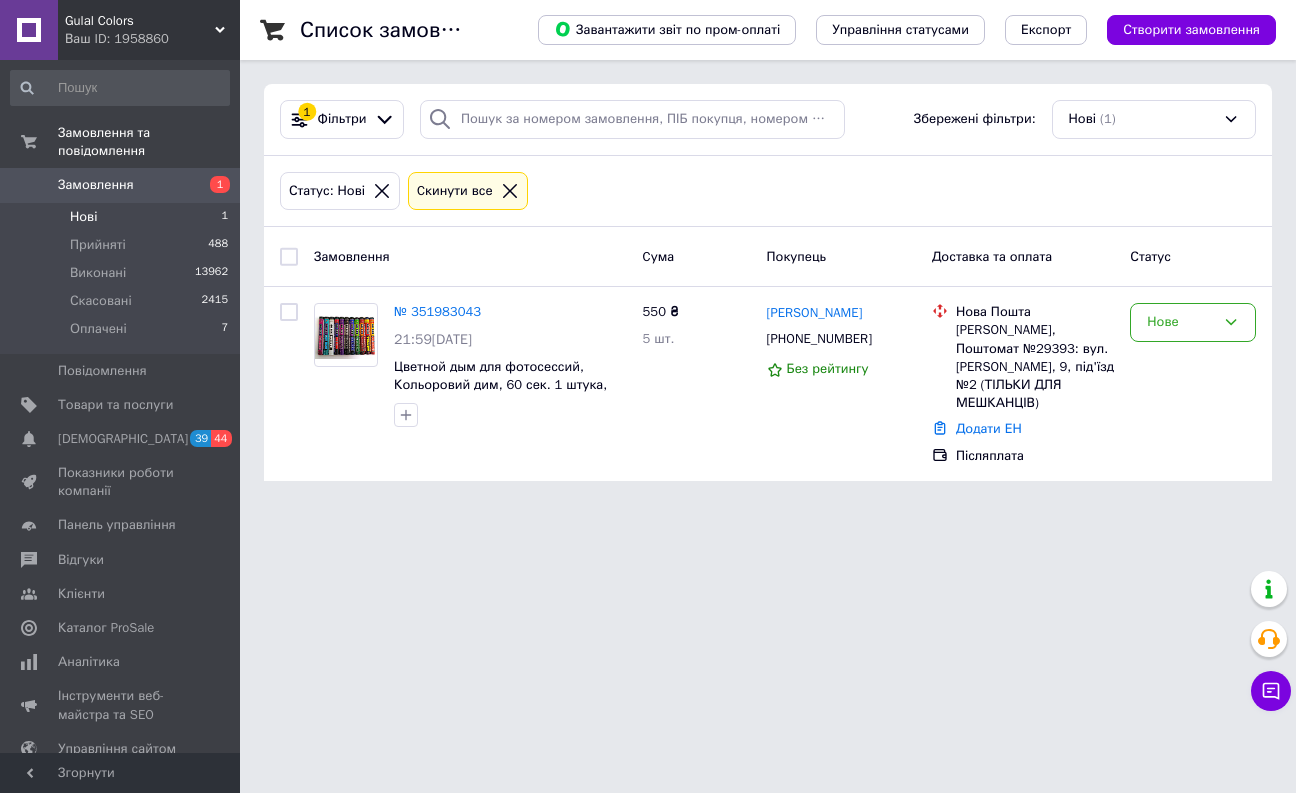 click on "Gulal Colors Ваш ID: 1958860 Сайт Gulal Colors Кабінет покупця Перевірити стан системи Сторінка на порталі Довідка Вийти Замовлення та повідомлення Замовлення 1 Нові 1 Прийняті 488 Виконані 13962 Скасовані 2415 Оплачені 7 Повідомлення 0 Товари та послуги Сповіщення 39 44 Показники роботи компанії Панель управління Відгуки Клієнти Каталог ProSale Аналітика Інструменти веб-майстра та SEO Управління сайтом Гаманець компанії [PERSON_NAME] Тарифи та рахунки Prom мікс 1 000 Згорнути
Список замовлень   Управління статусами" at bounding box center (648, 252) 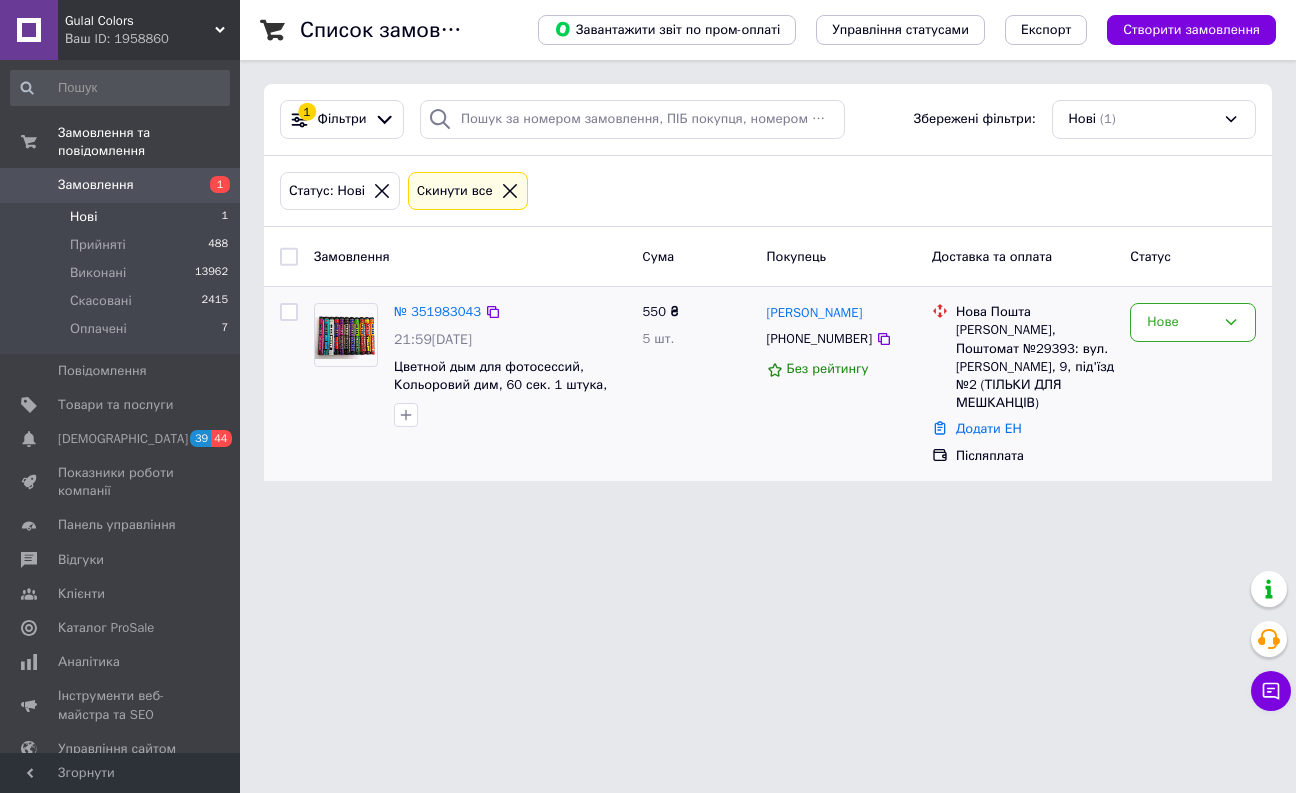 drag, startPoint x: 1205, startPoint y: 332, endPoint x: 1206, endPoint y: 342, distance: 10.049875 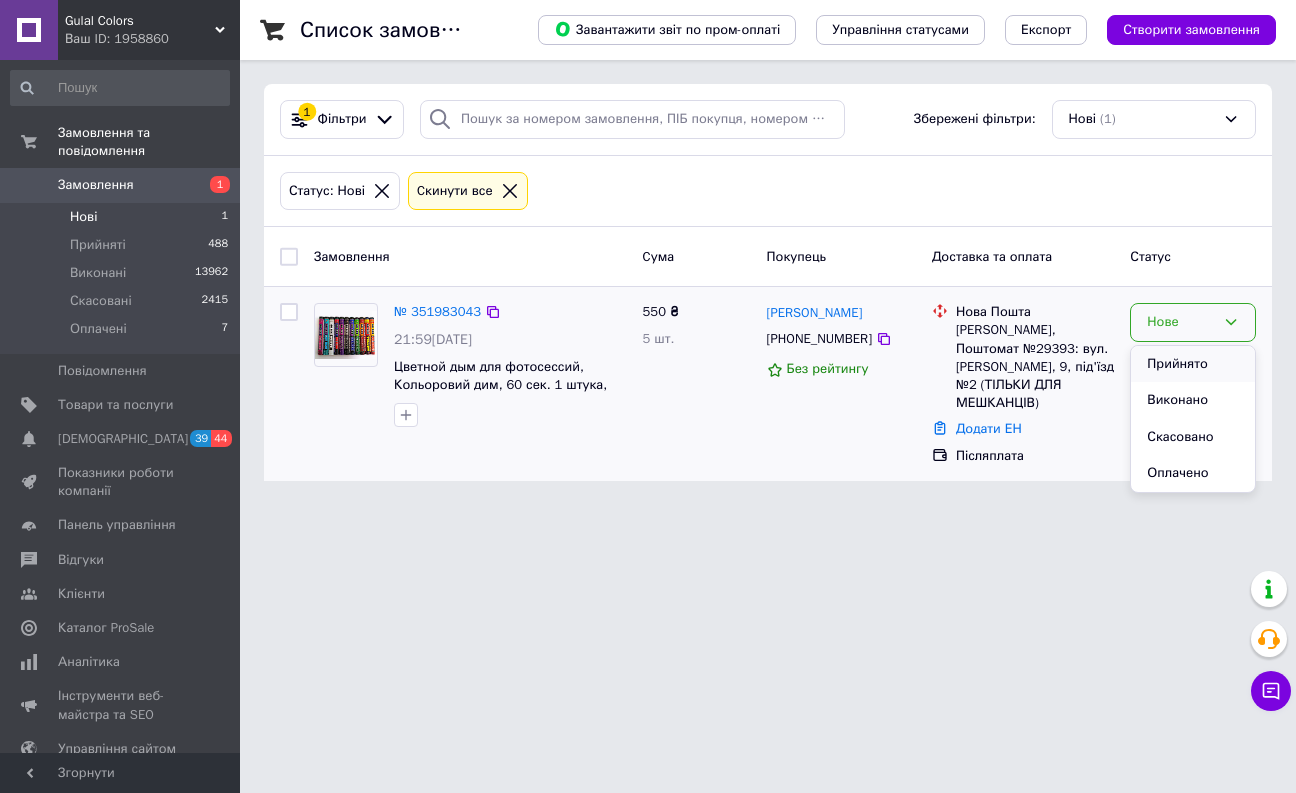 click on "Прийнято" at bounding box center (1193, 364) 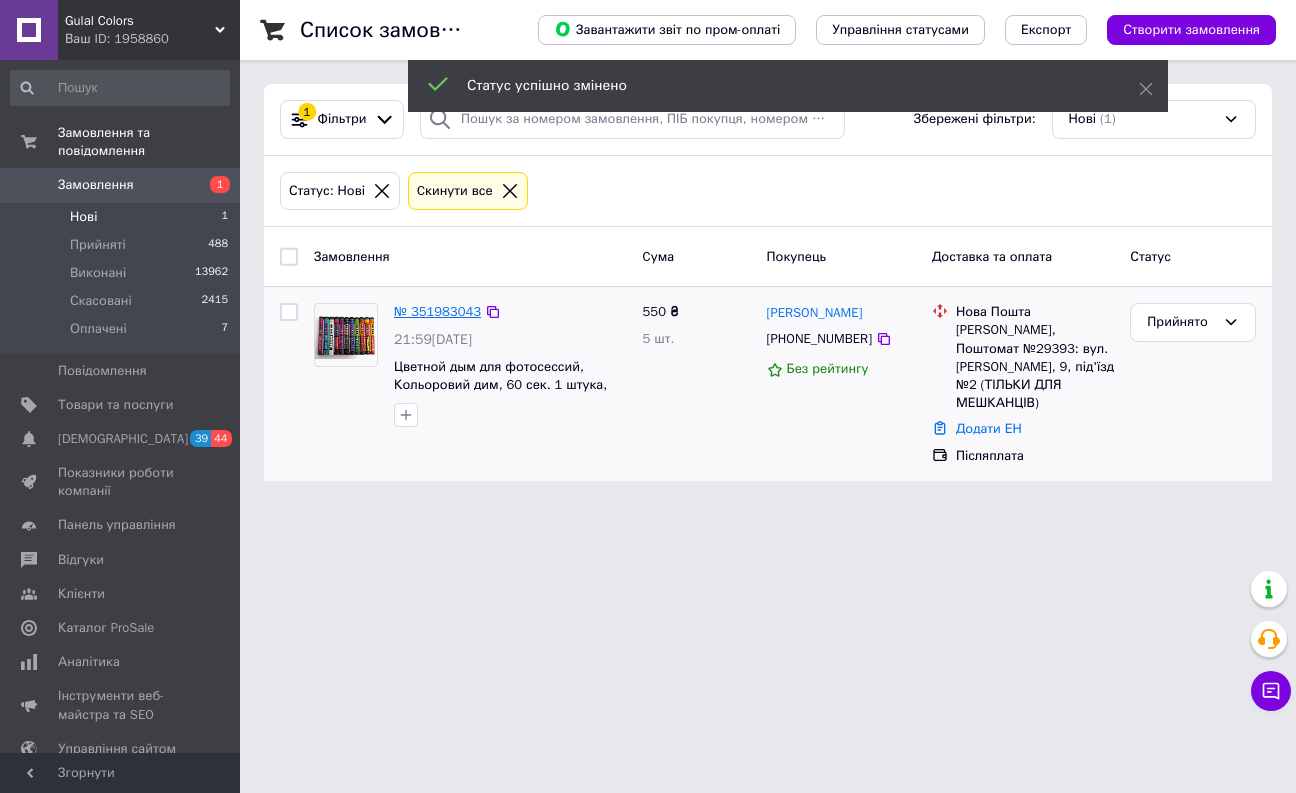 click on "№ 351983043" at bounding box center (437, 311) 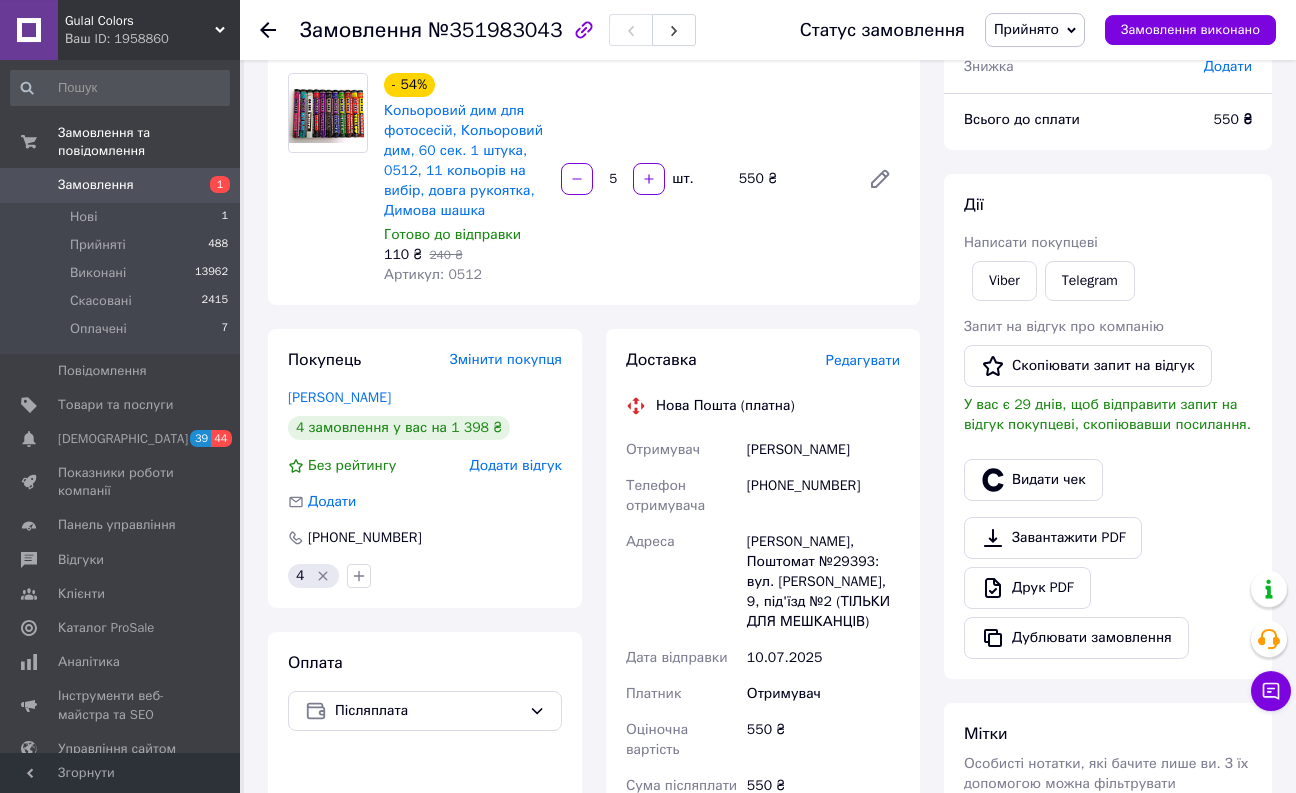 scroll, scrollTop: 204, scrollLeft: 0, axis: vertical 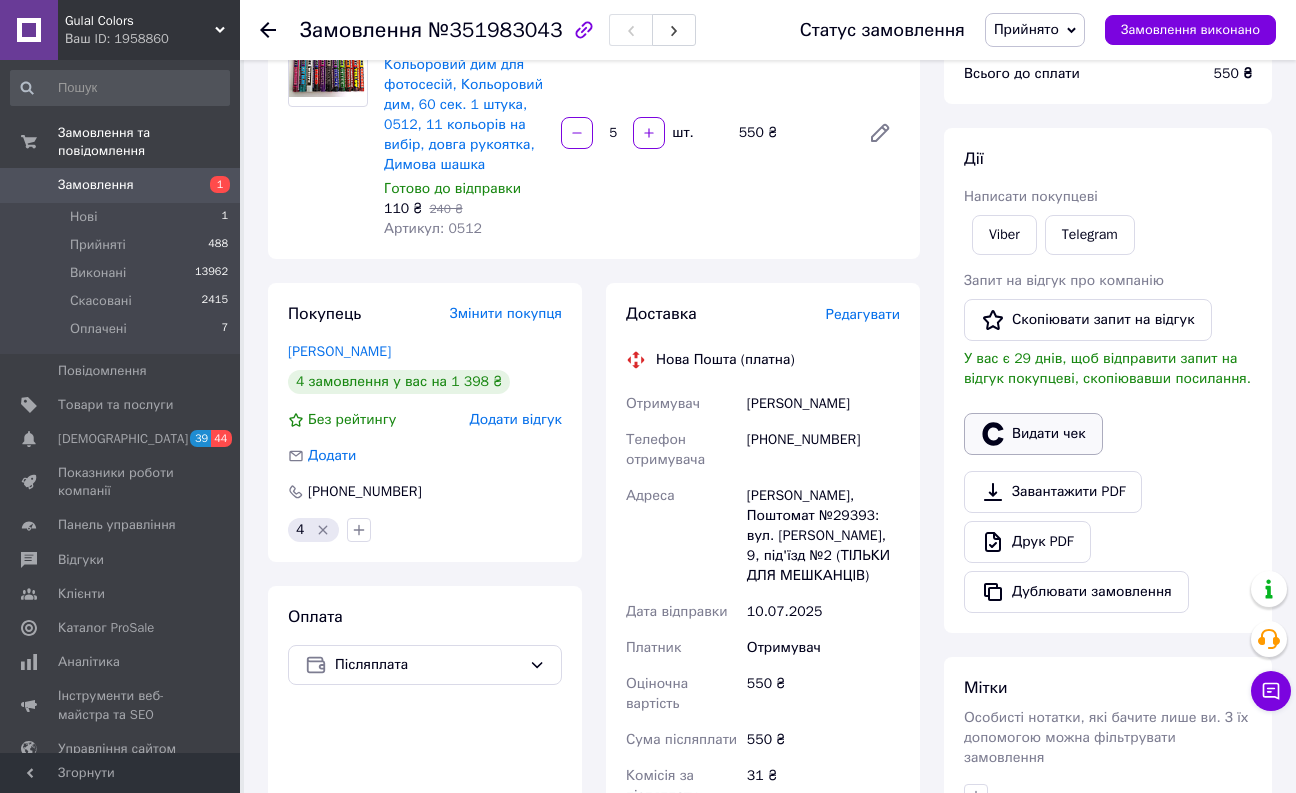 click on "Видати чек" at bounding box center [1033, 434] 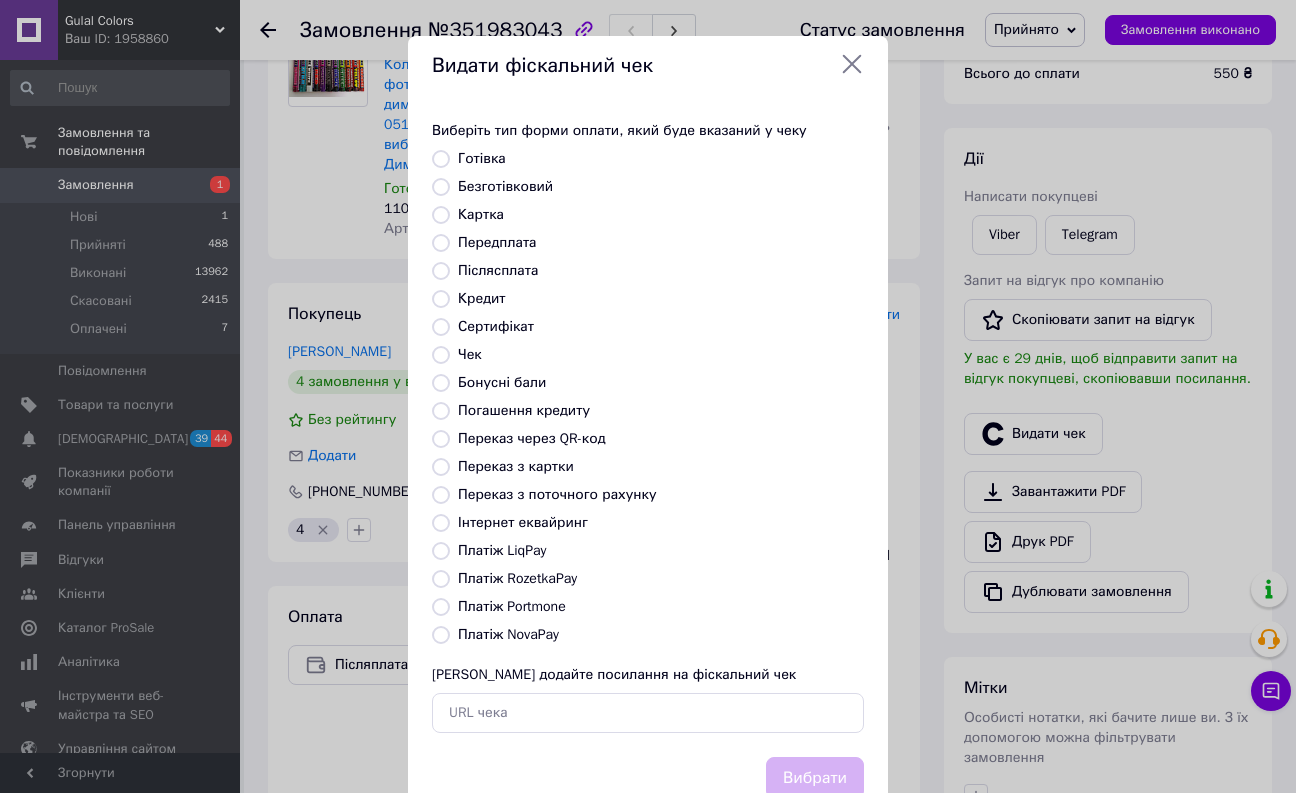 drag, startPoint x: 522, startPoint y: 637, endPoint x: 657, endPoint y: 711, distance: 153.9513 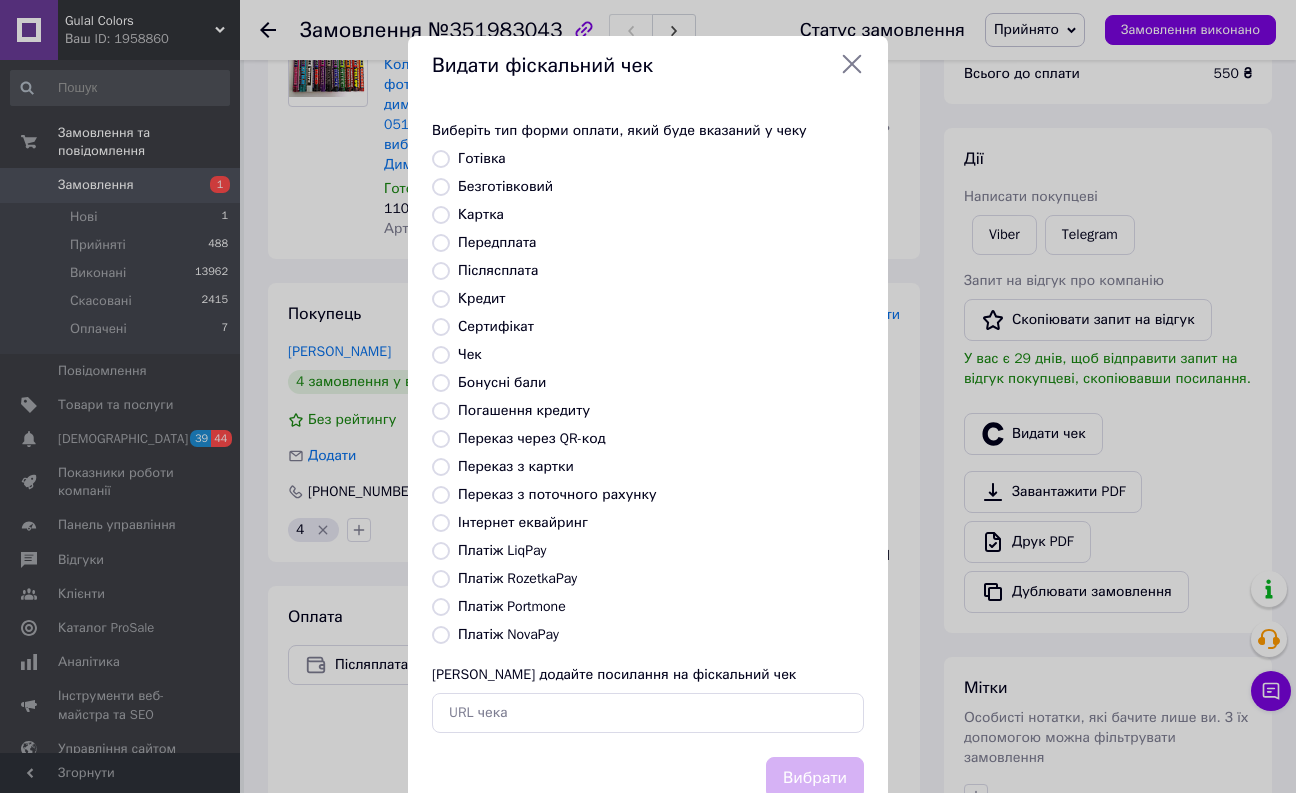 radio on "true" 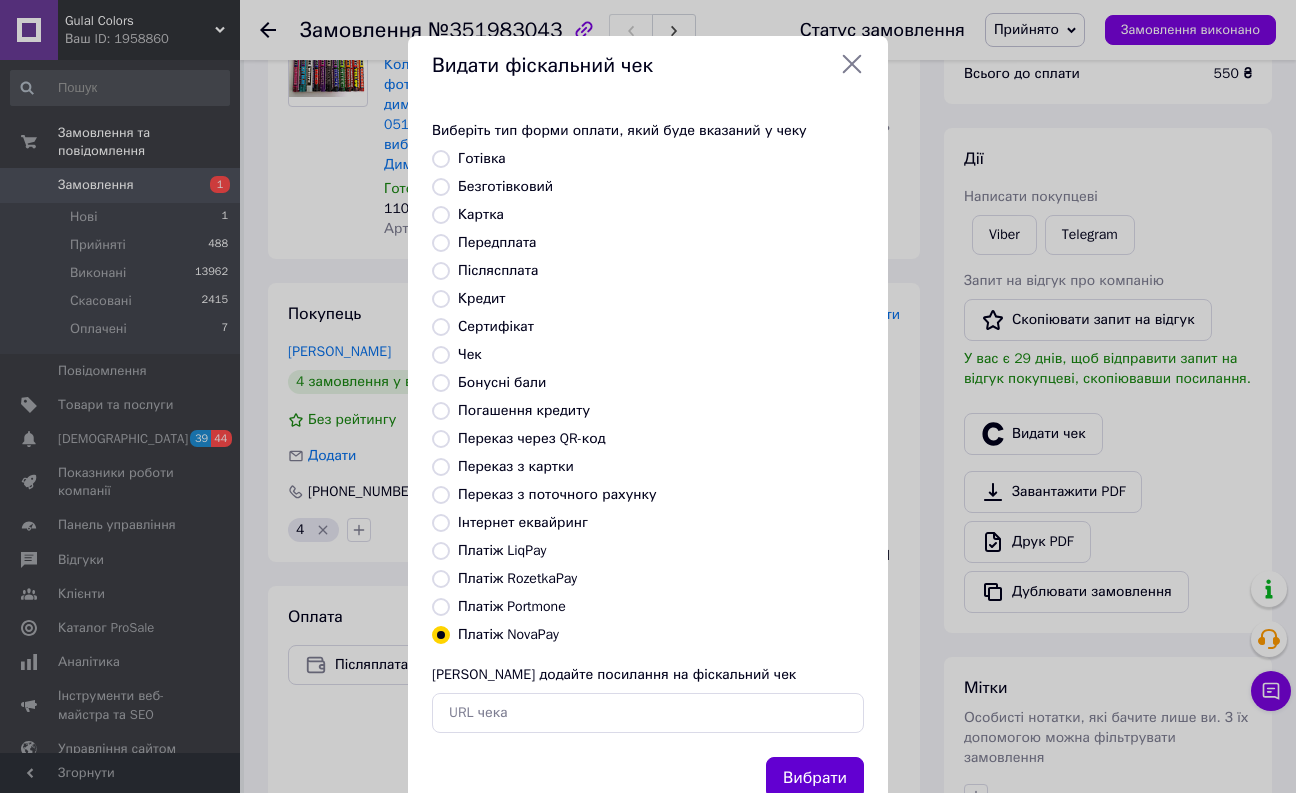 click on "Вибрати" at bounding box center (815, 778) 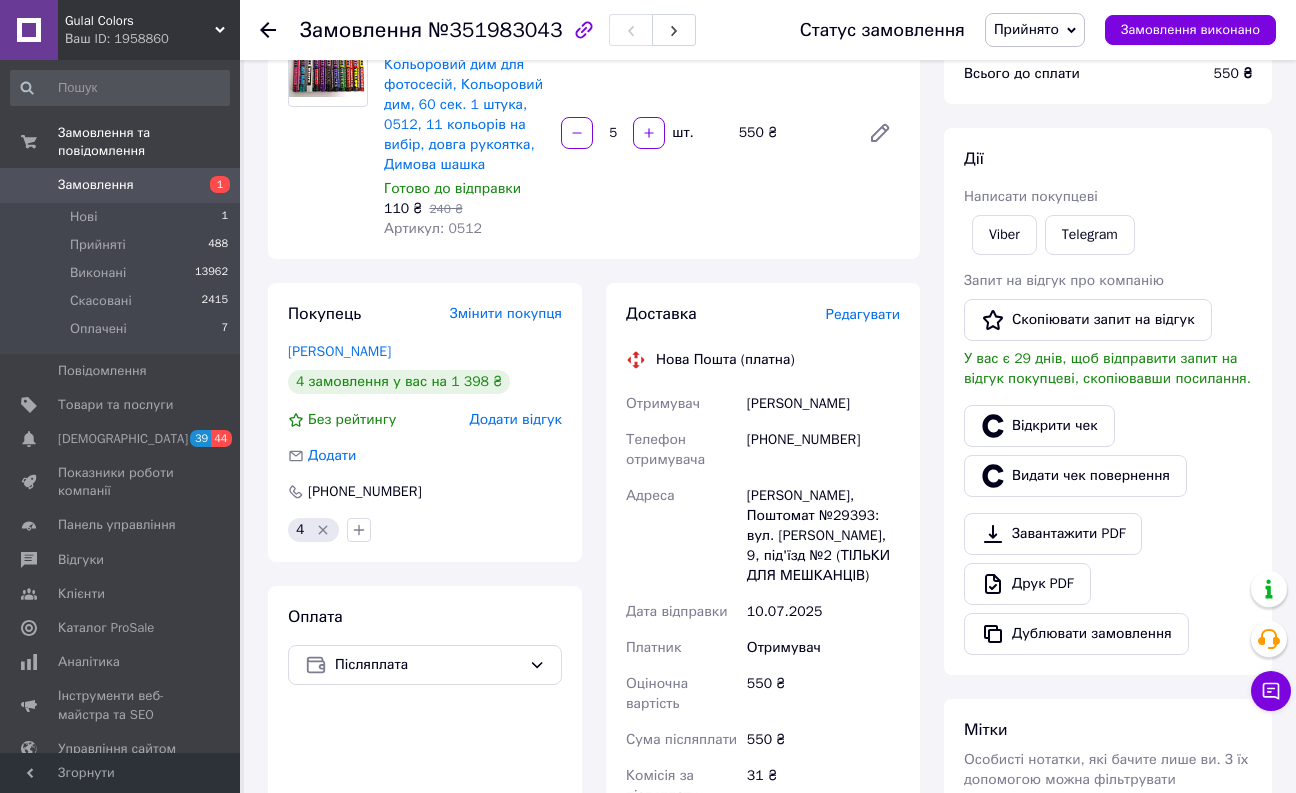click on "Товари в замовленні (1) Додати товар - 54% Кольоровий дим для фотосесій, Кольоровий дим, 60 сек. 1 штука, 0512, 11 кольорів на вибір, довга рукоятка, Димова шашка Готово до відправки 110 ₴   240 ₴ Артикул: 0512 5   шт. 550 ₴" at bounding box center [594, 113] 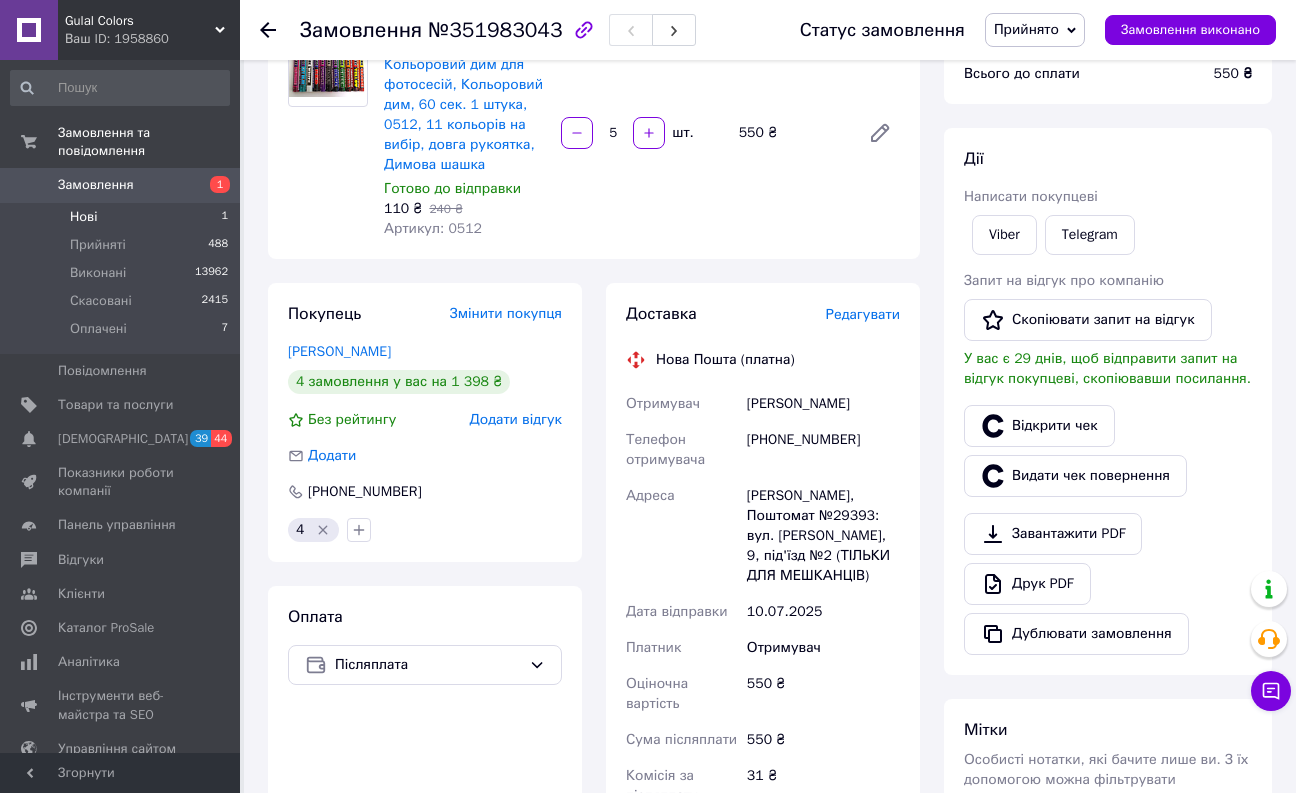 click on "Нові 1" at bounding box center [120, 217] 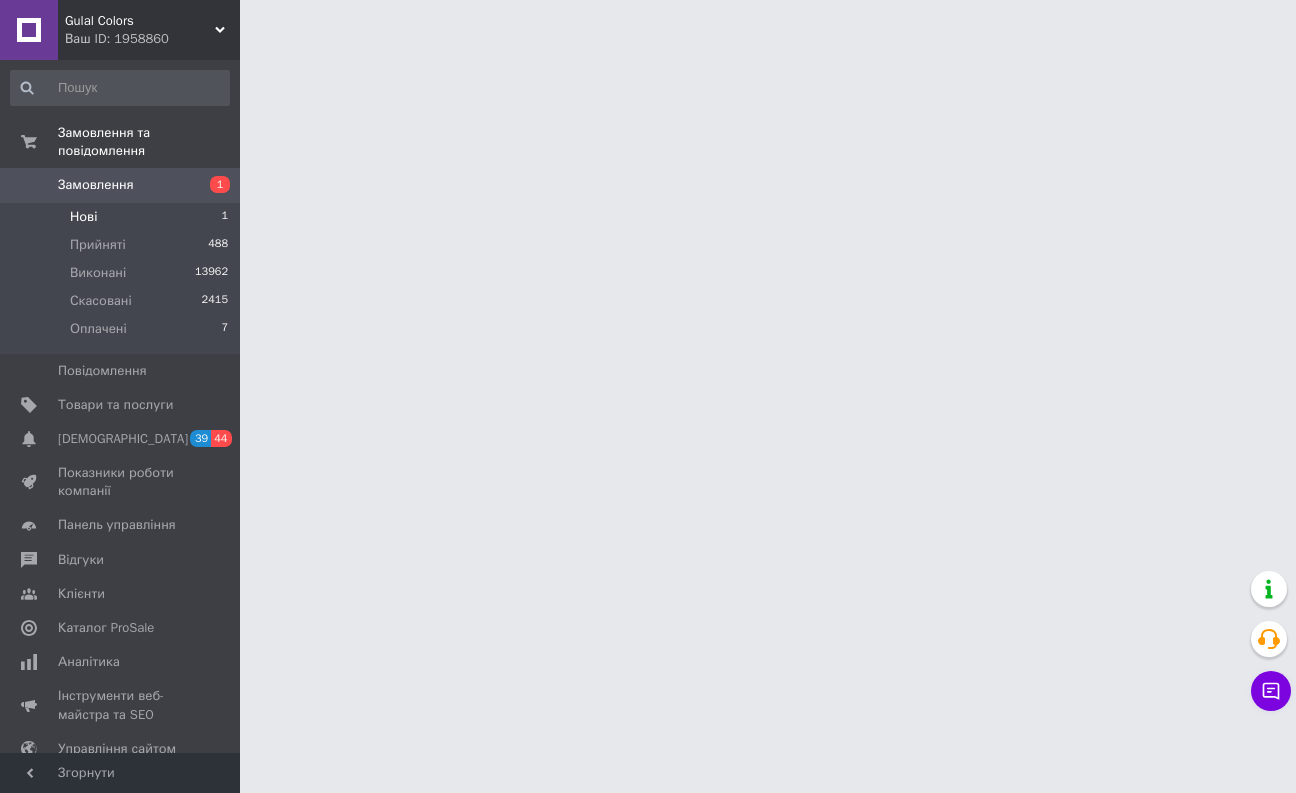 scroll, scrollTop: 0, scrollLeft: 0, axis: both 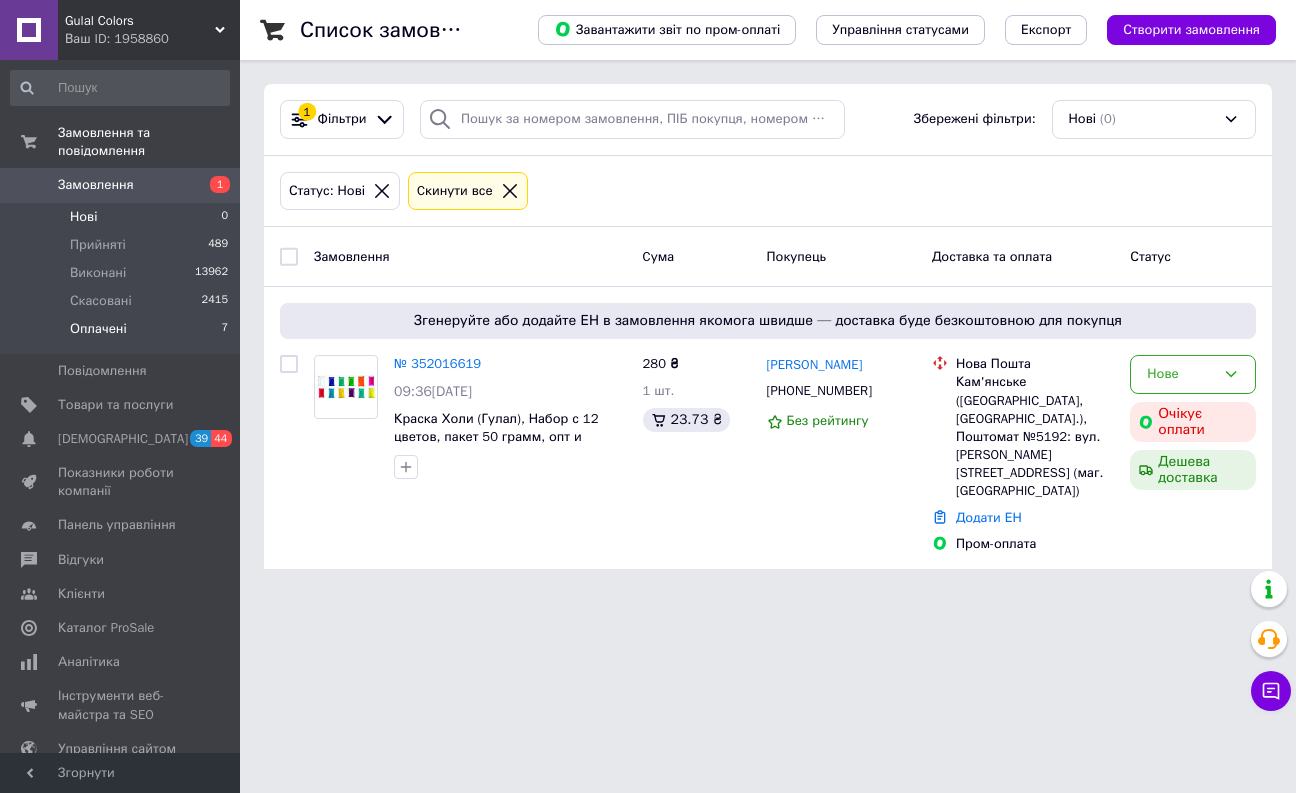 click on "Оплачені 7" at bounding box center [120, 334] 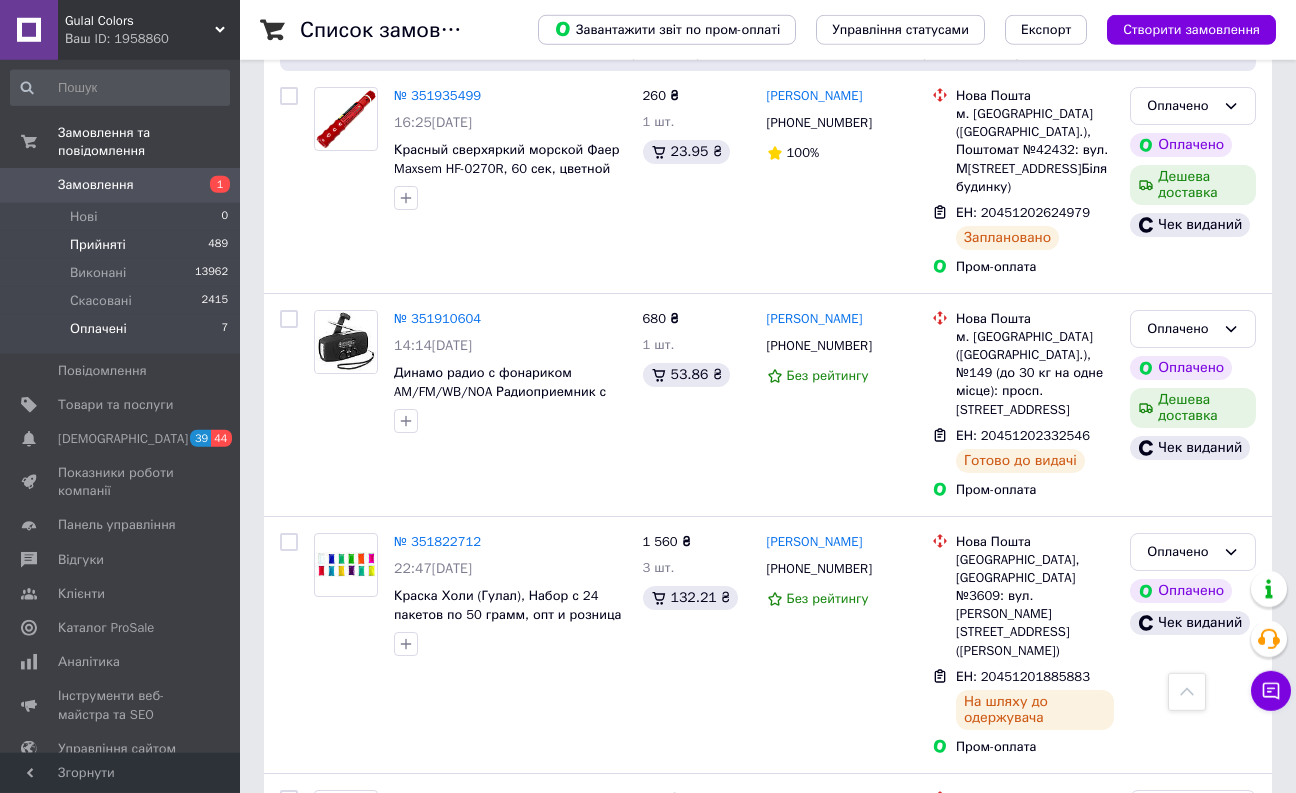 scroll, scrollTop: 715, scrollLeft: 0, axis: vertical 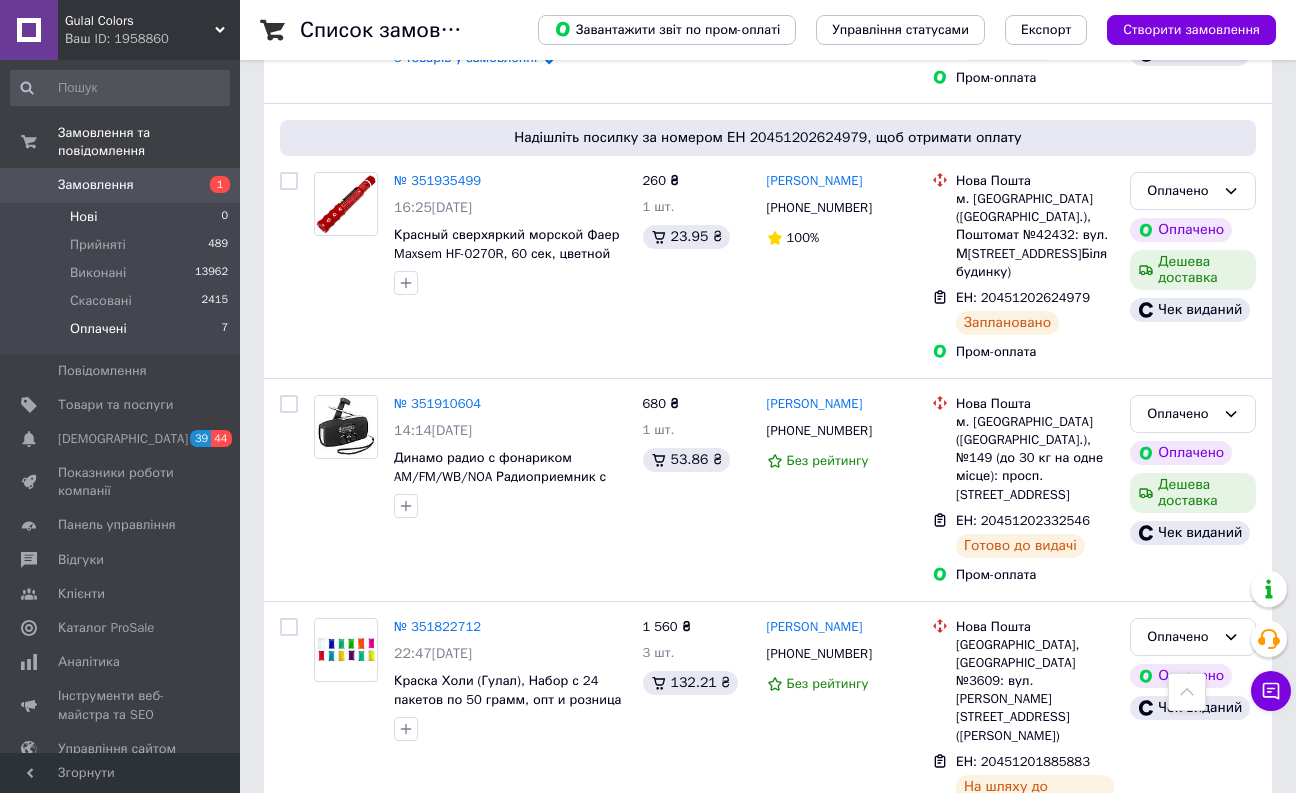 click on "Нові 0" at bounding box center [120, 217] 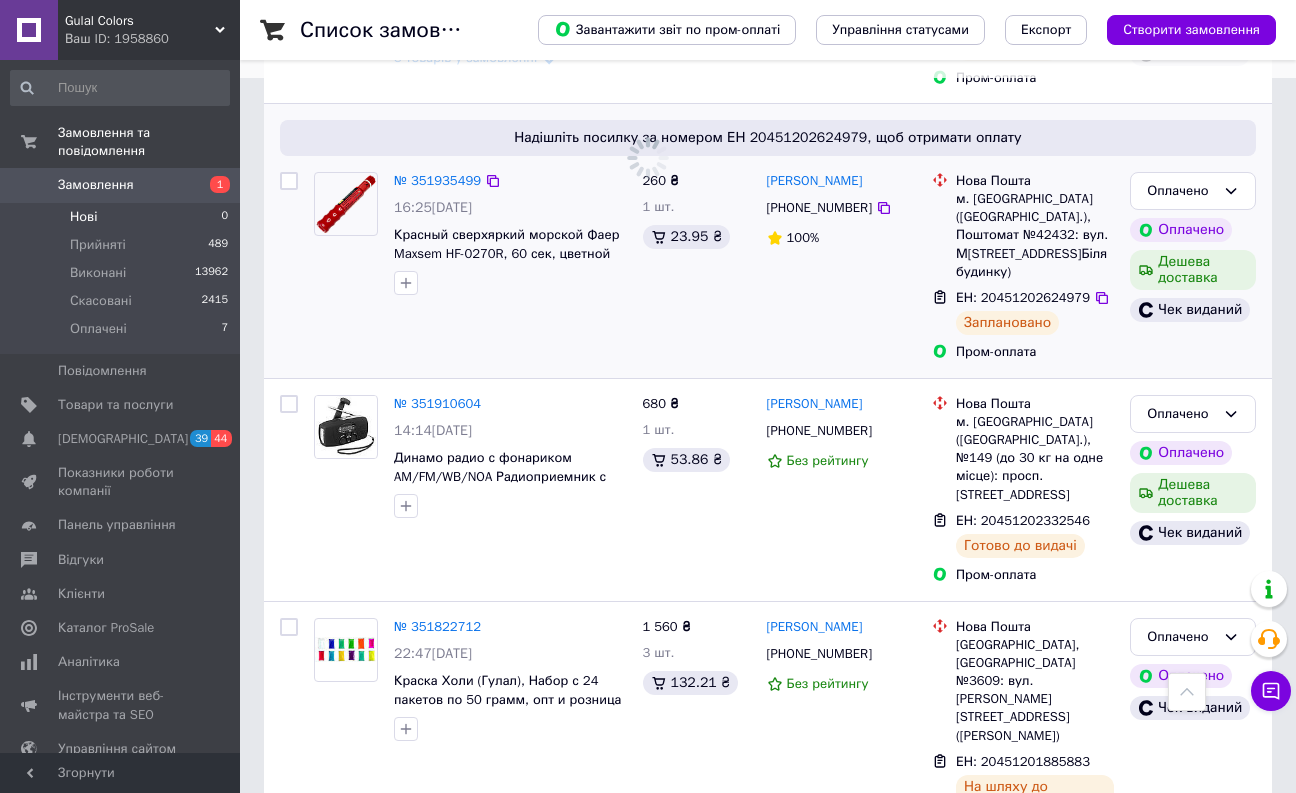 scroll, scrollTop: 0, scrollLeft: 0, axis: both 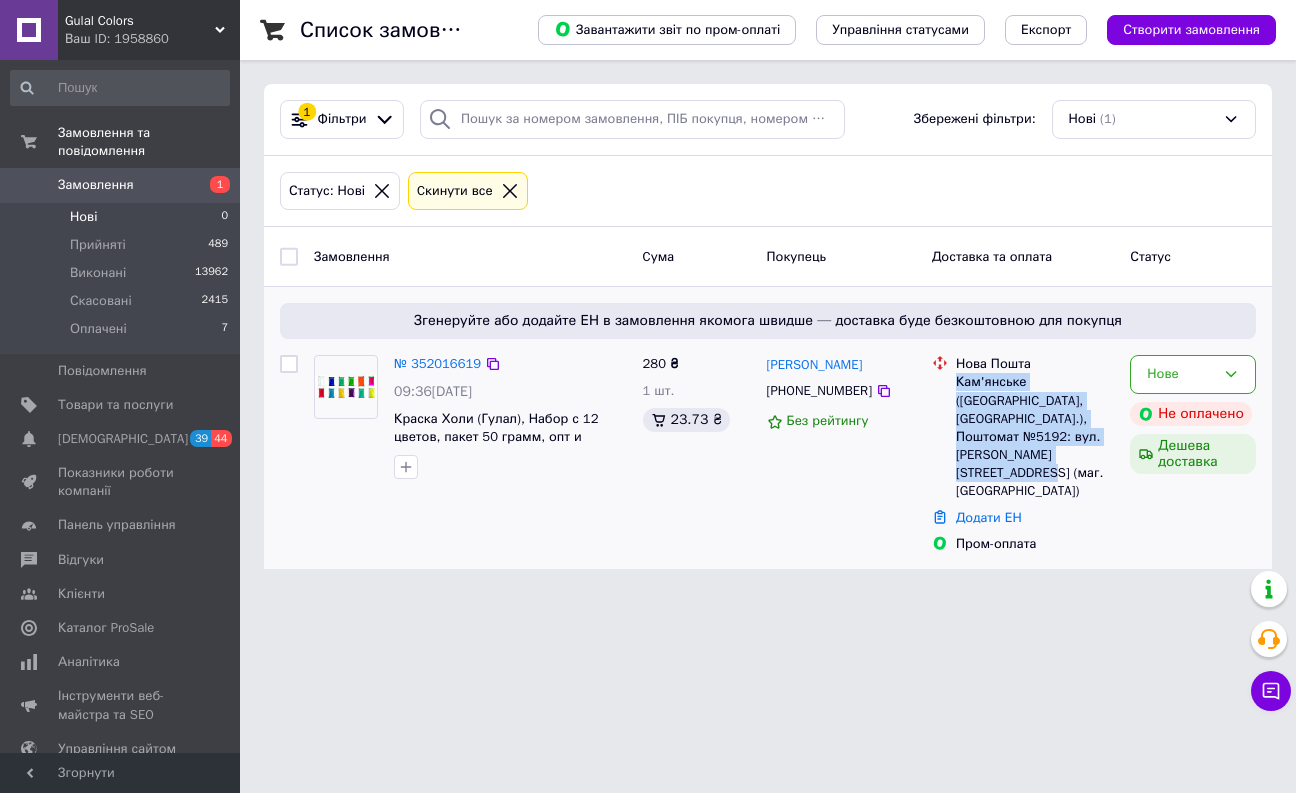 drag, startPoint x: 1102, startPoint y: 453, endPoint x: 956, endPoint y: 385, distance: 161.05899 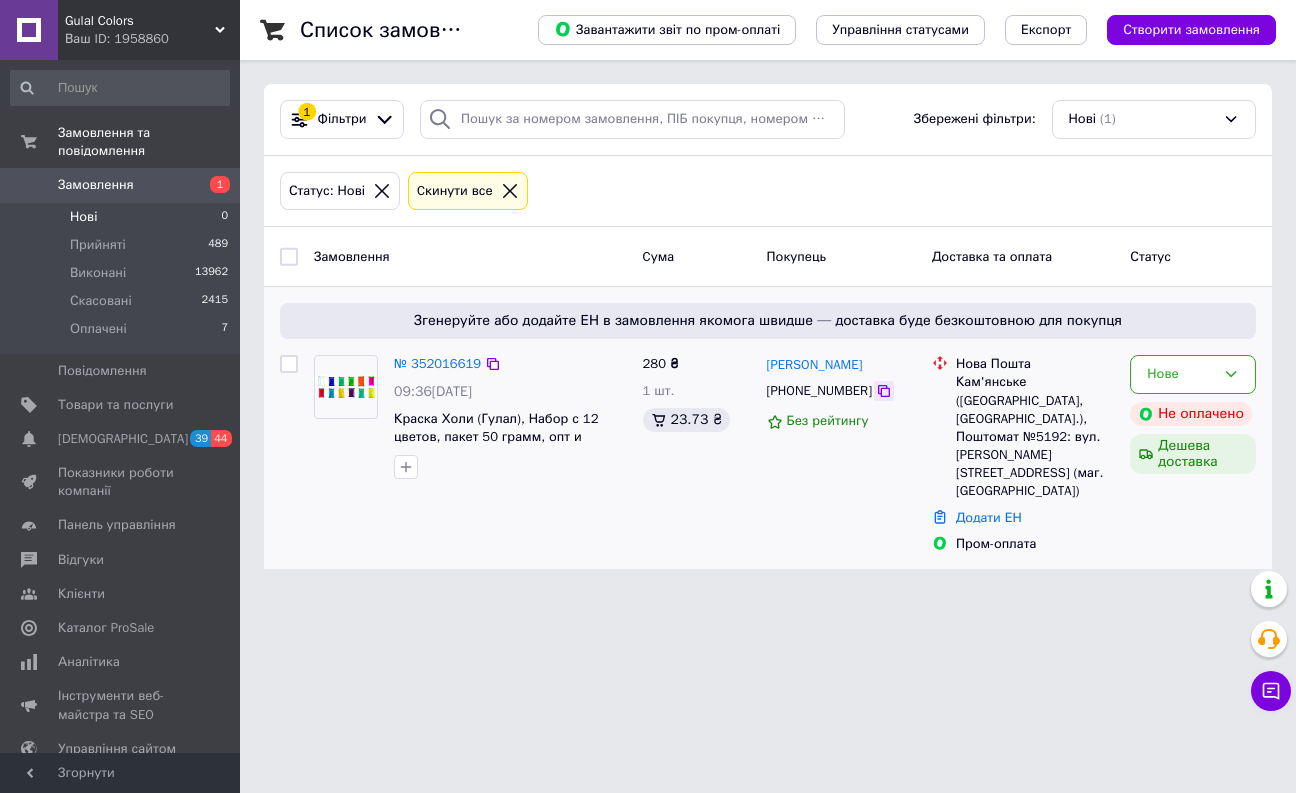 click 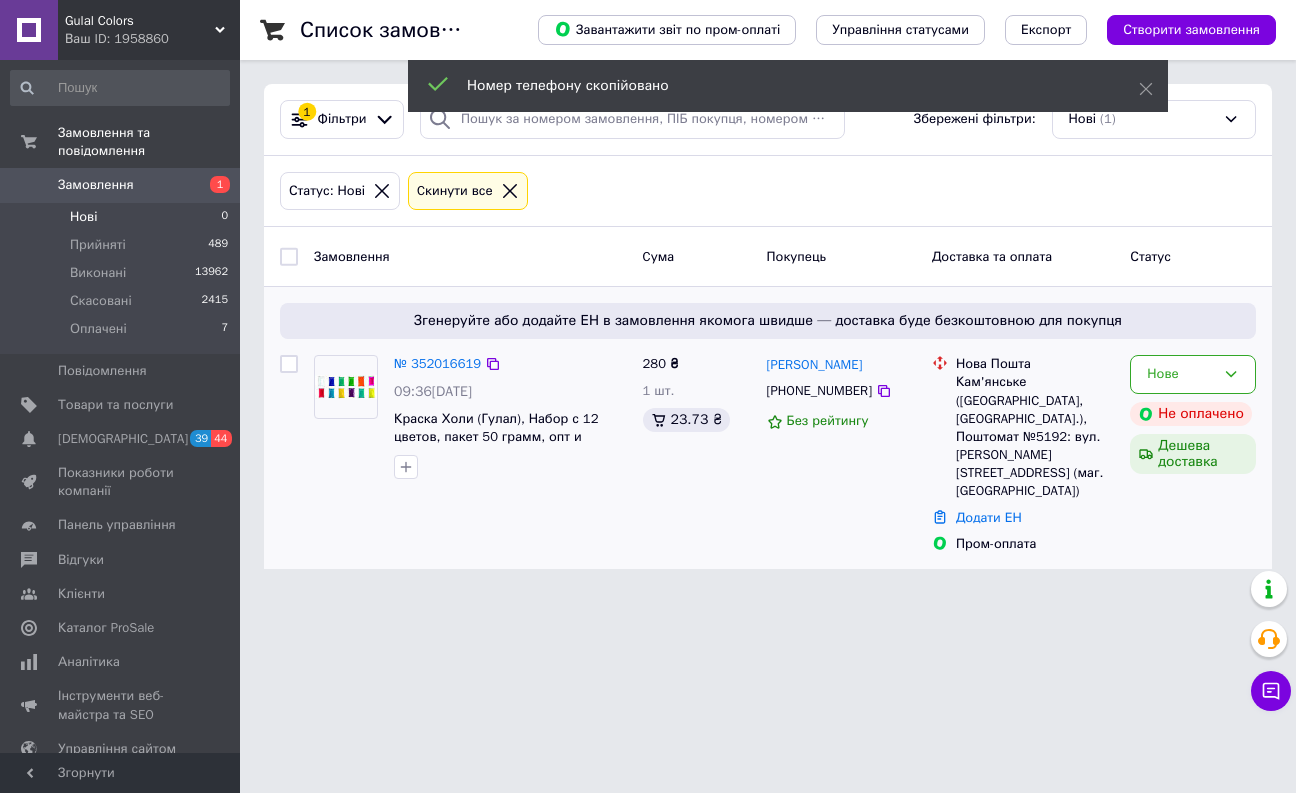 drag, startPoint x: 891, startPoint y: 356, endPoint x: 764, endPoint y: 362, distance: 127.141655 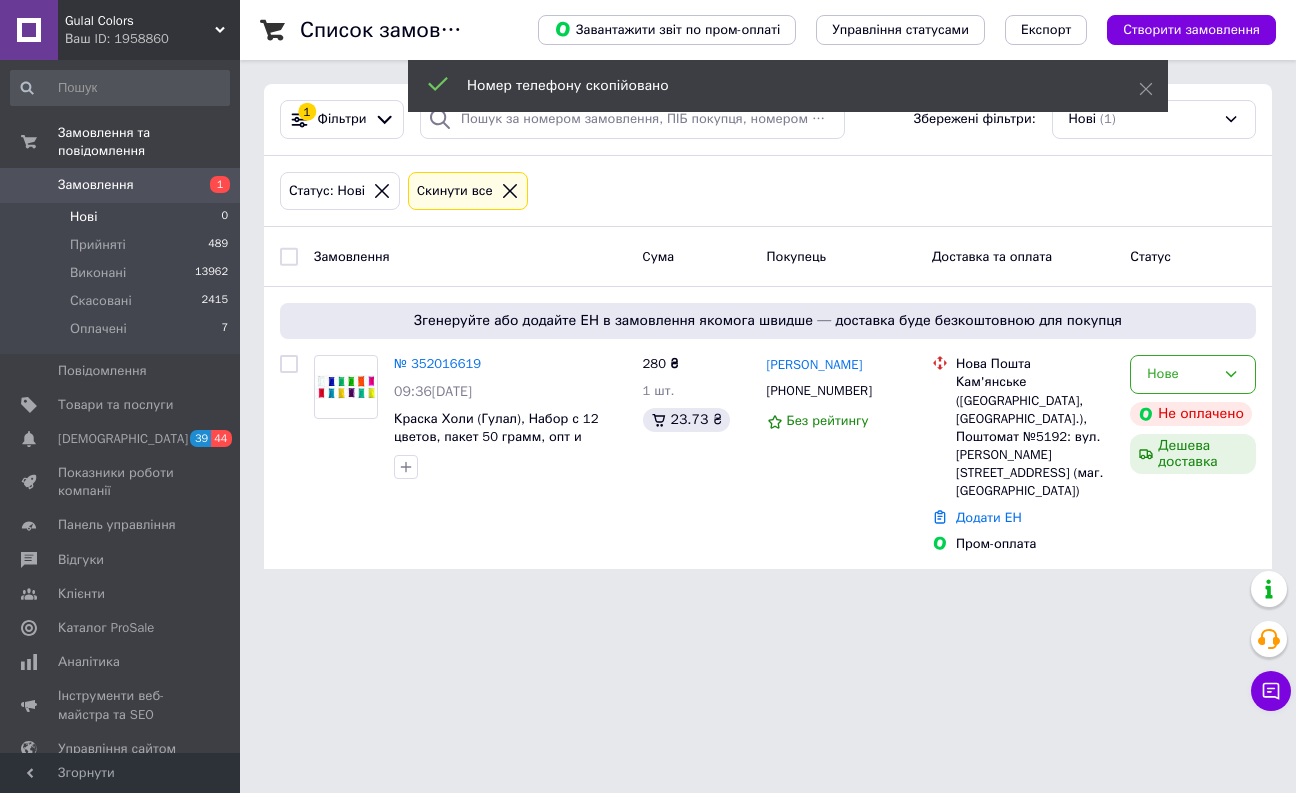 copy on "[PERSON_NAME]" 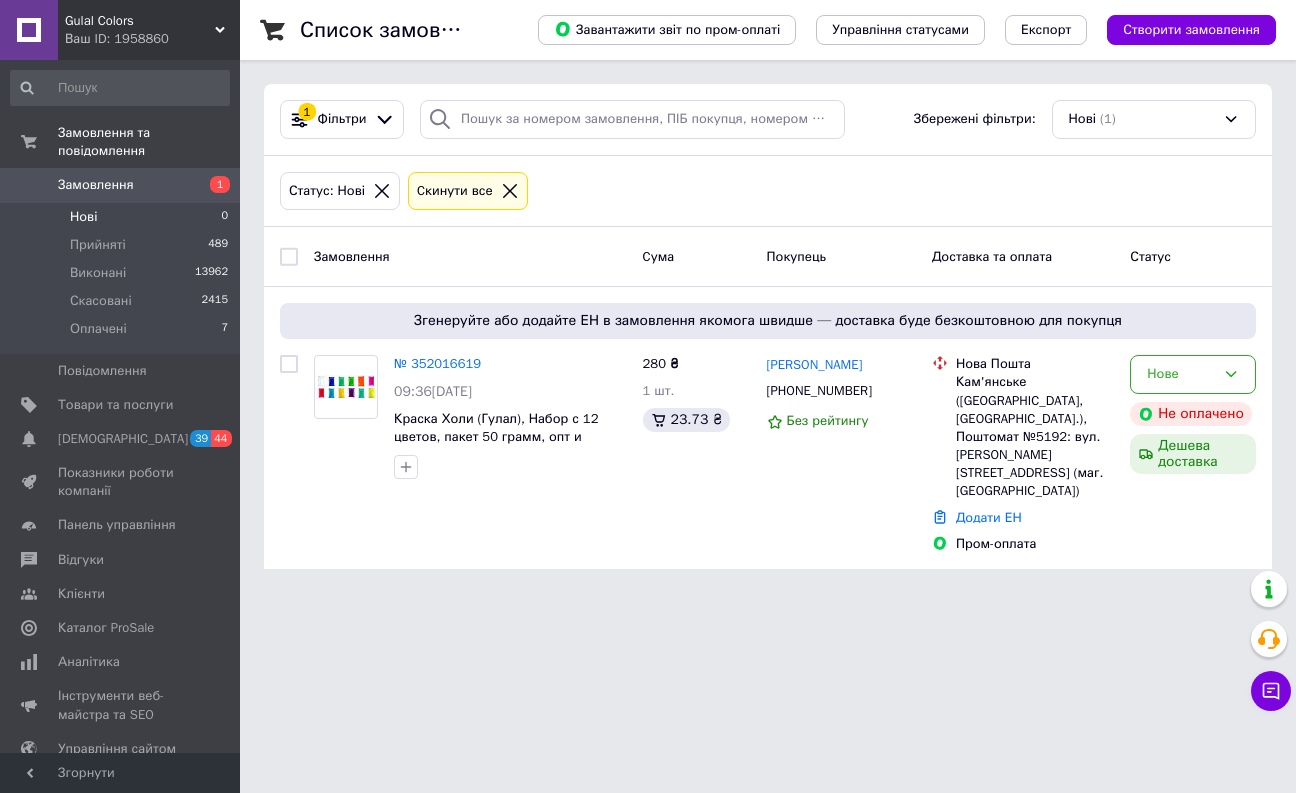 click on "Gulal Colors Ваш ID: 1958860 Сайт Gulal Colors Кабінет покупця Перевірити стан системи Сторінка на порталі Довідка Вийти Замовлення та повідомлення Замовлення 1 Нові 0 Прийняті 489 Виконані 13962 Скасовані 2415 Оплачені 7 Повідомлення 0 Товари та послуги Сповіщення 39 44 Показники роботи компанії Панель управління Відгуки Клієнти Каталог ProSale Аналітика Інструменти веб-майстра та SEO Управління сайтом Гаманець компанії [PERSON_NAME] Тарифи та рахунки Prom мікс 1 000 Згорнути
Список замовлень   Управління статусами" at bounding box center [648, 296] 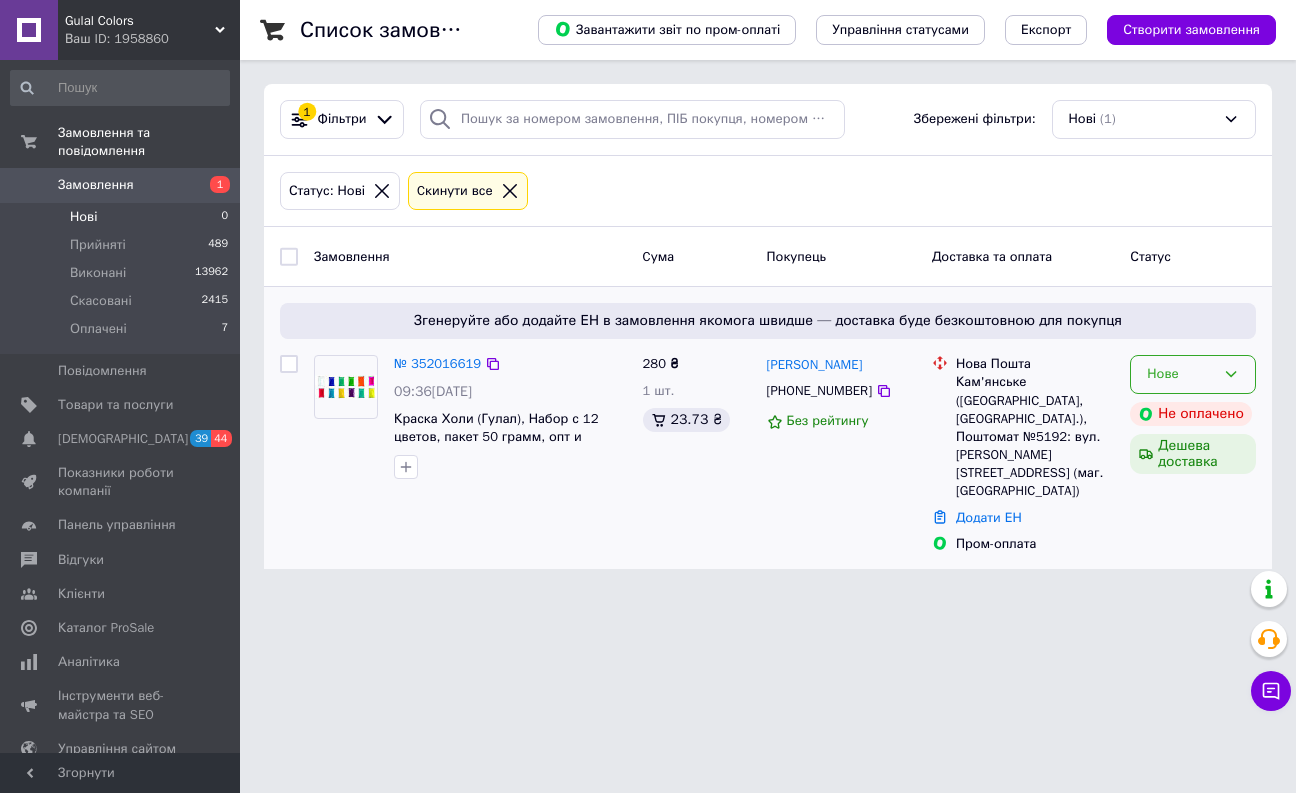 click on "Нове" at bounding box center (1181, 374) 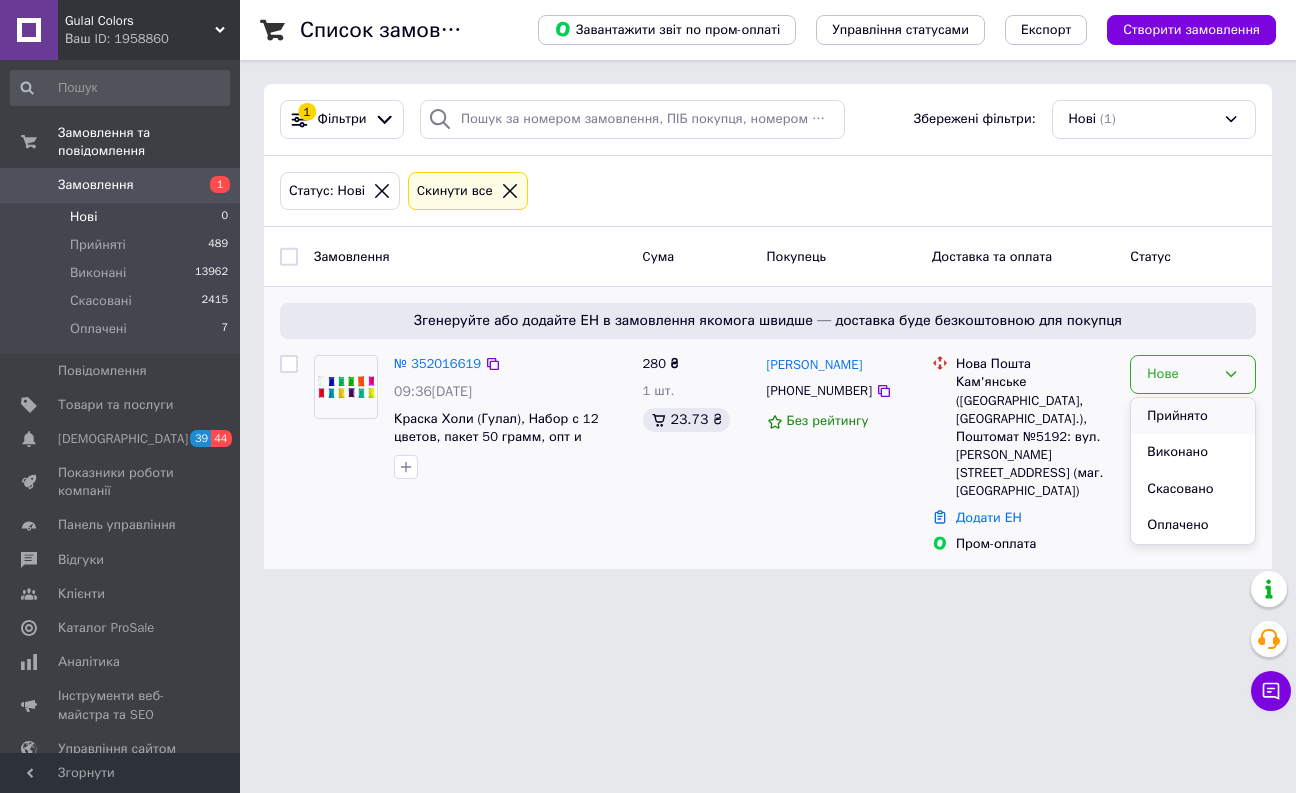 click on "Прийнято" at bounding box center [1193, 416] 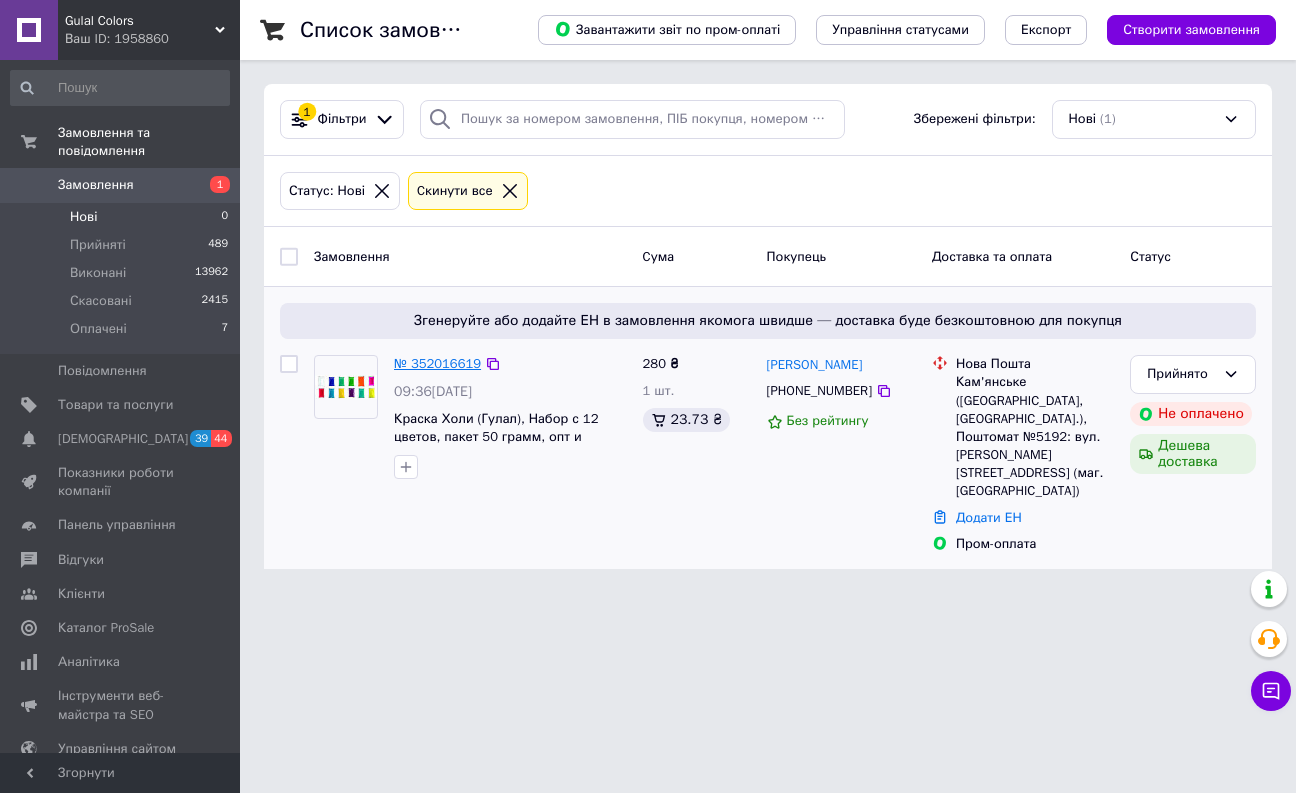 click on "№ 352016619" at bounding box center (437, 363) 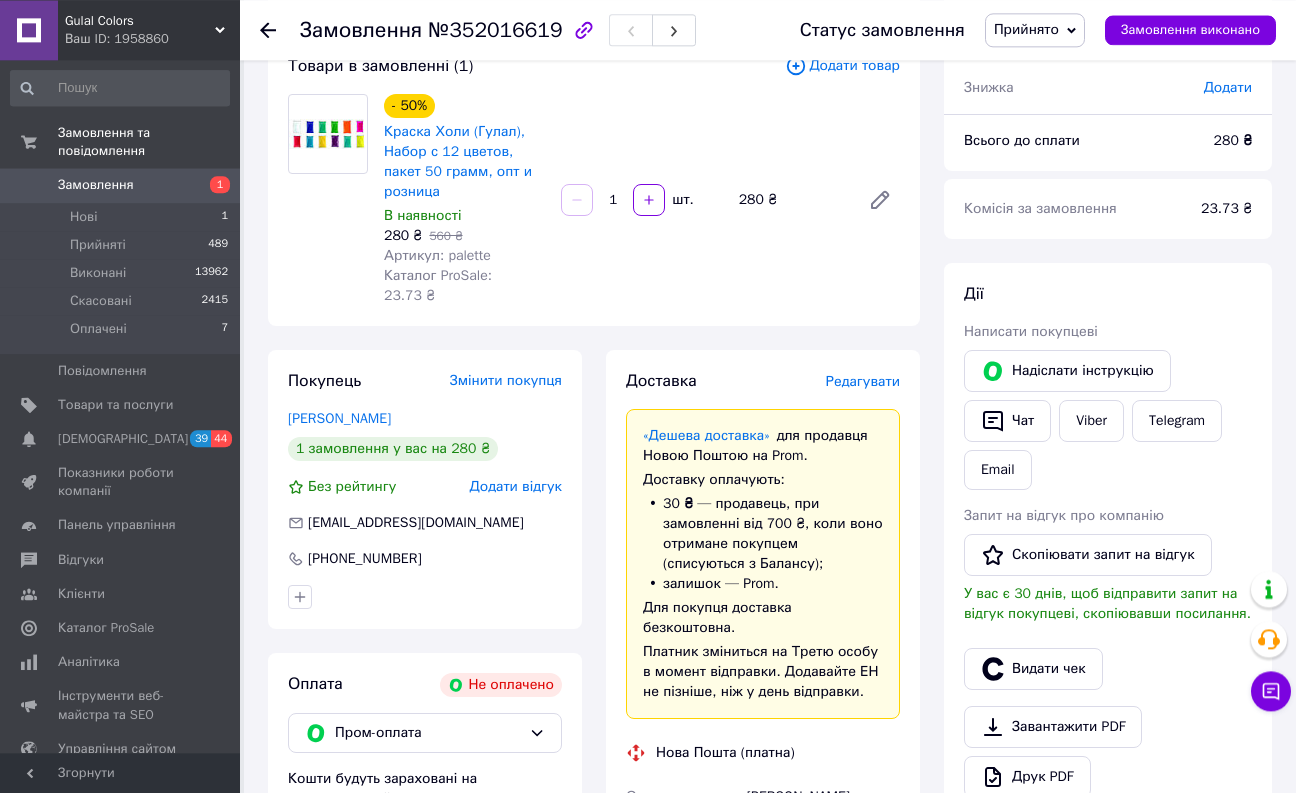 scroll, scrollTop: 408, scrollLeft: 0, axis: vertical 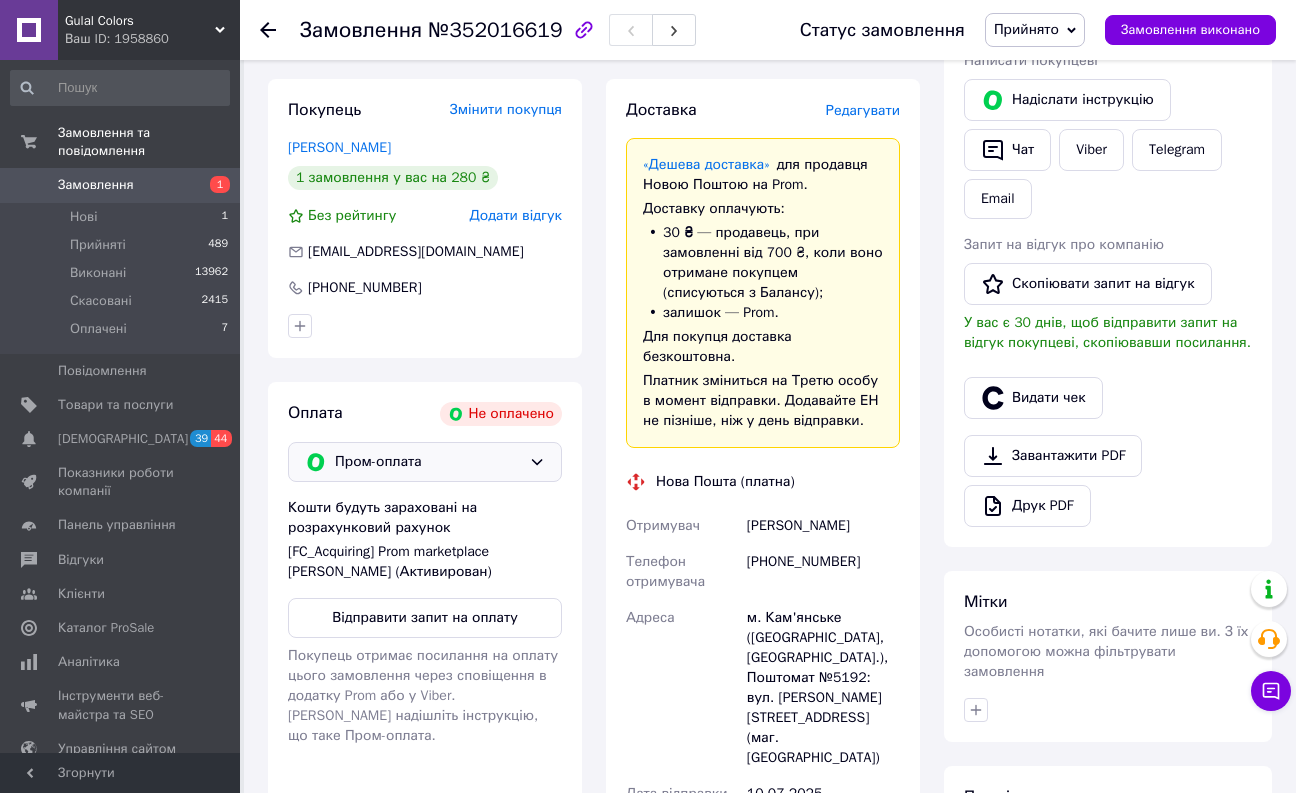 click on "Пром-оплата" at bounding box center [428, 462] 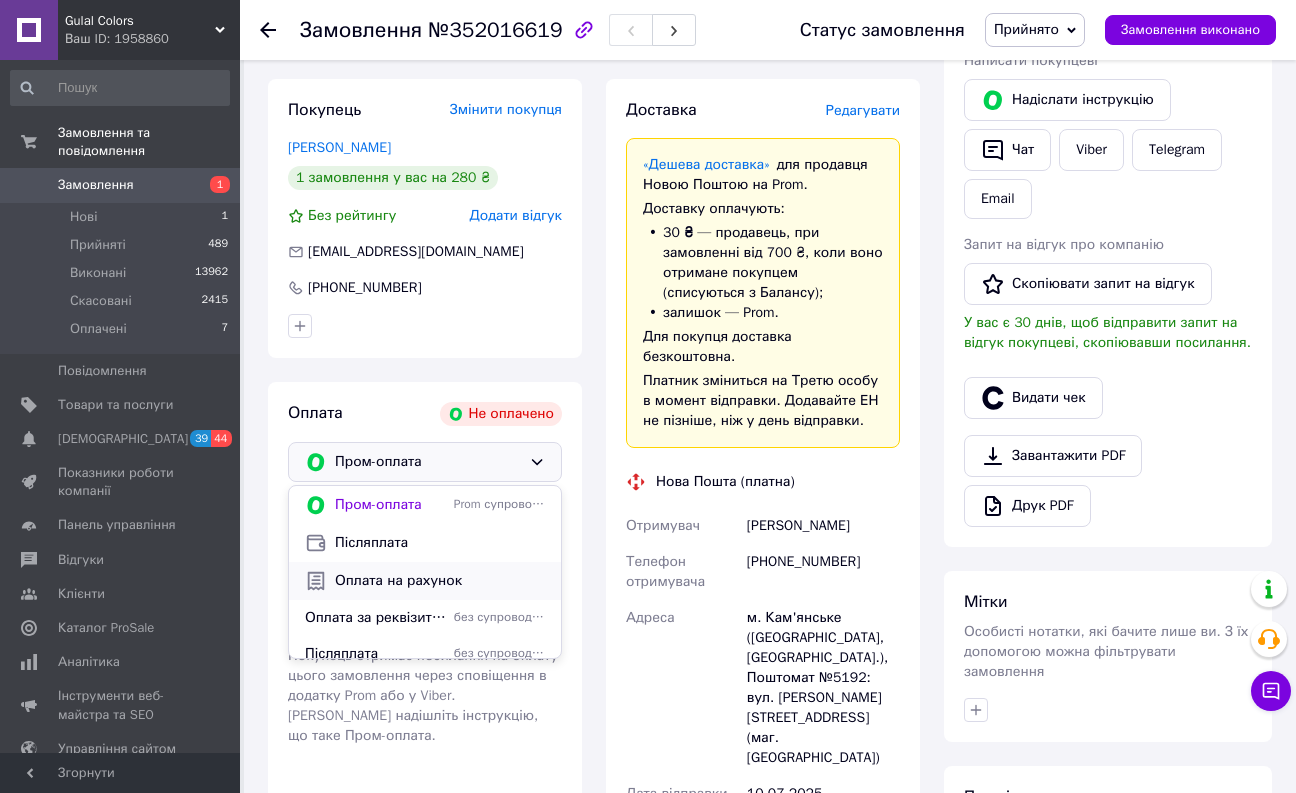 click on "Оплата на рахунок" at bounding box center [440, 581] 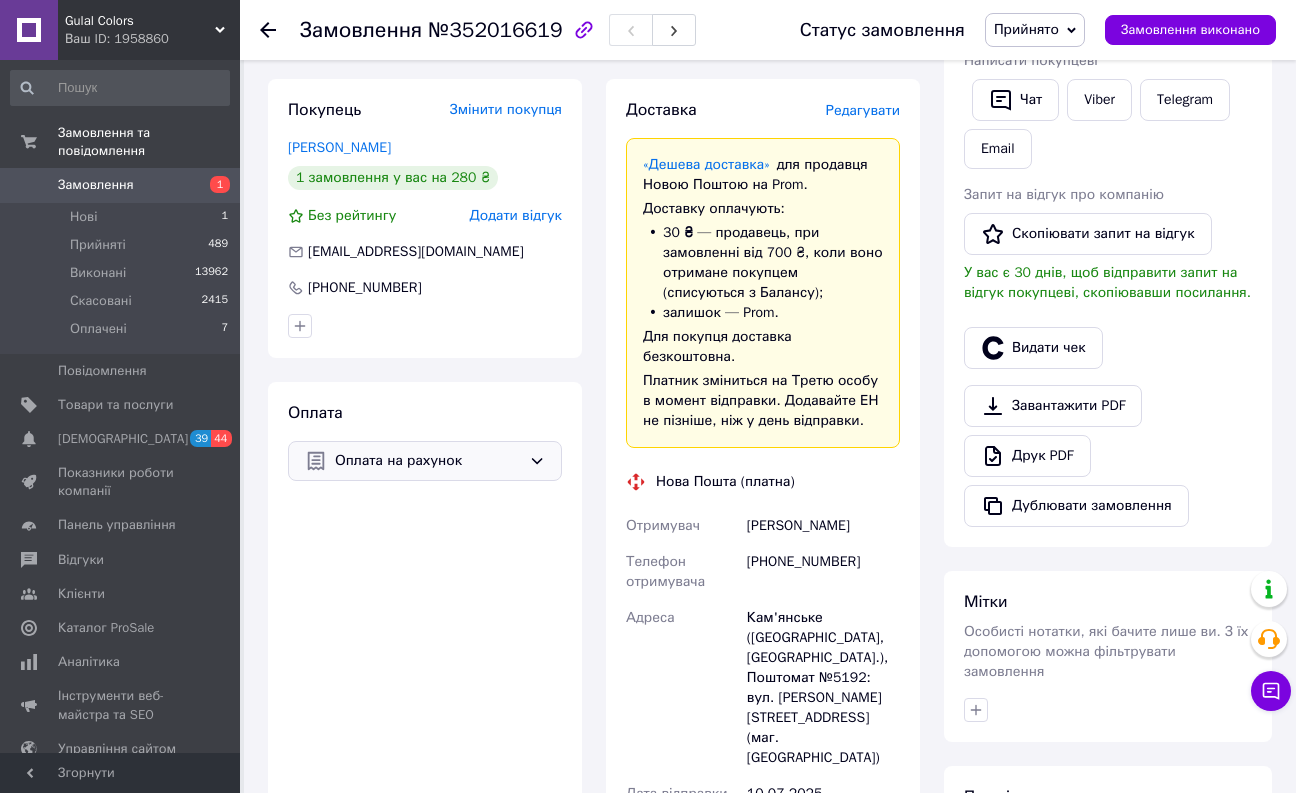 click on "Платник зміниться на Третю особу в момент відправки. Додавайте ЕН не пізніше, ніж у день відправки." at bounding box center [763, 401] 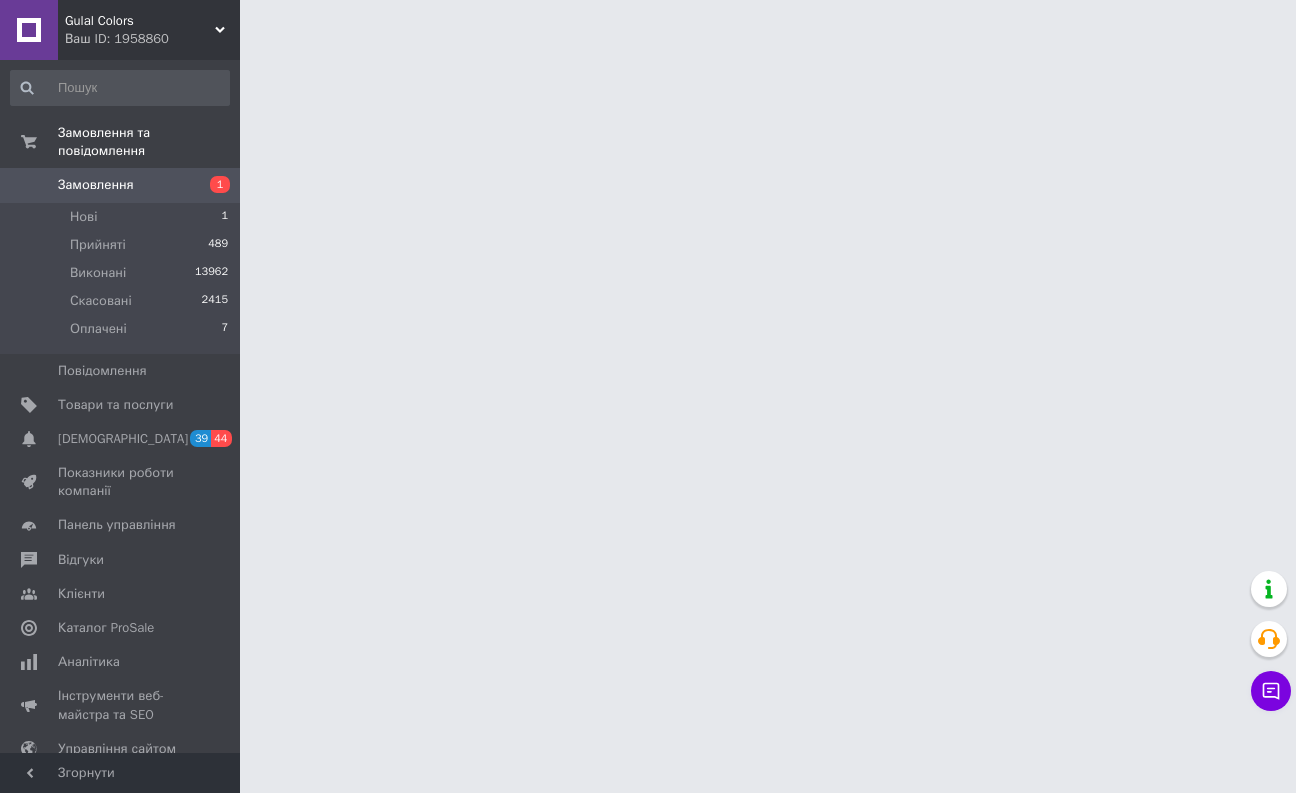 scroll, scrollTop: 0, scrollLeft: 0, axis: both 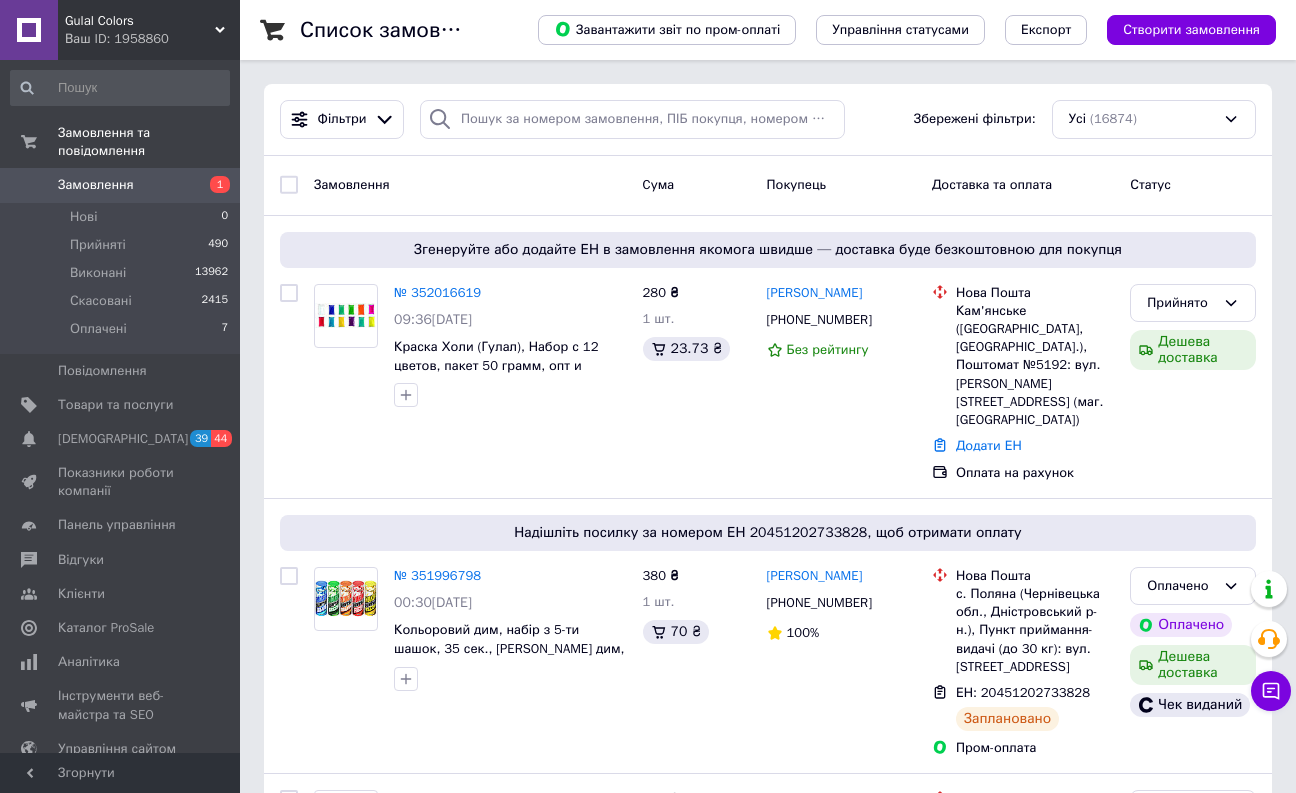 click on "Замовлення" at bounding box center (121, 185) 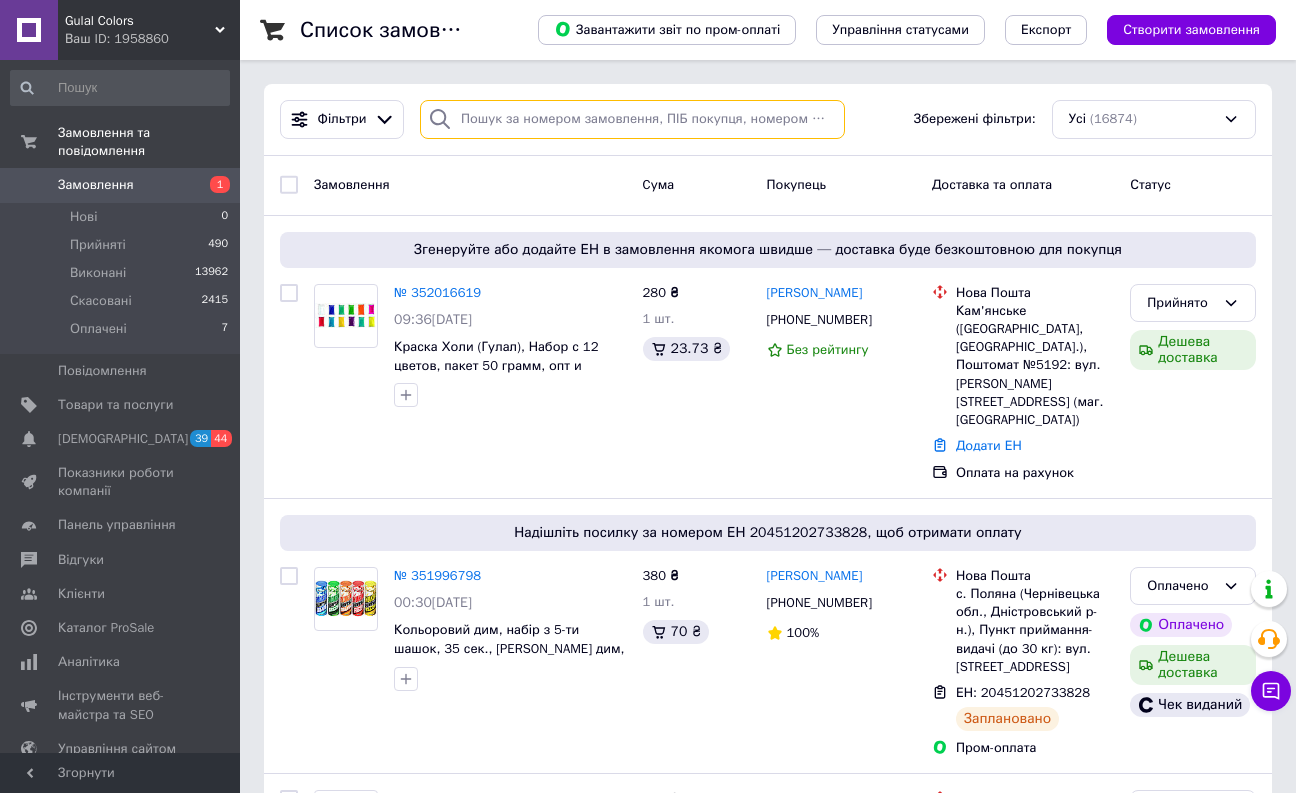 click at bounding box center (632, 119) 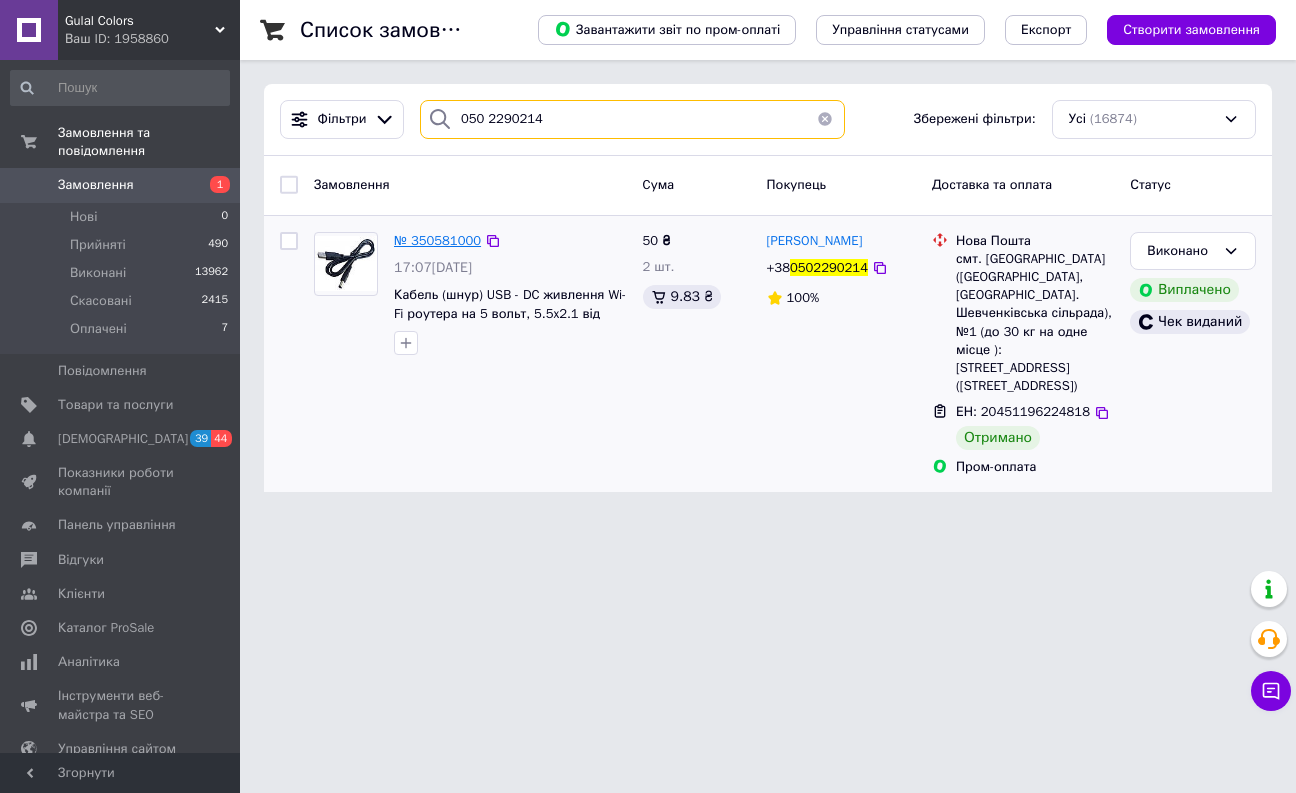 type on "050 2290214" 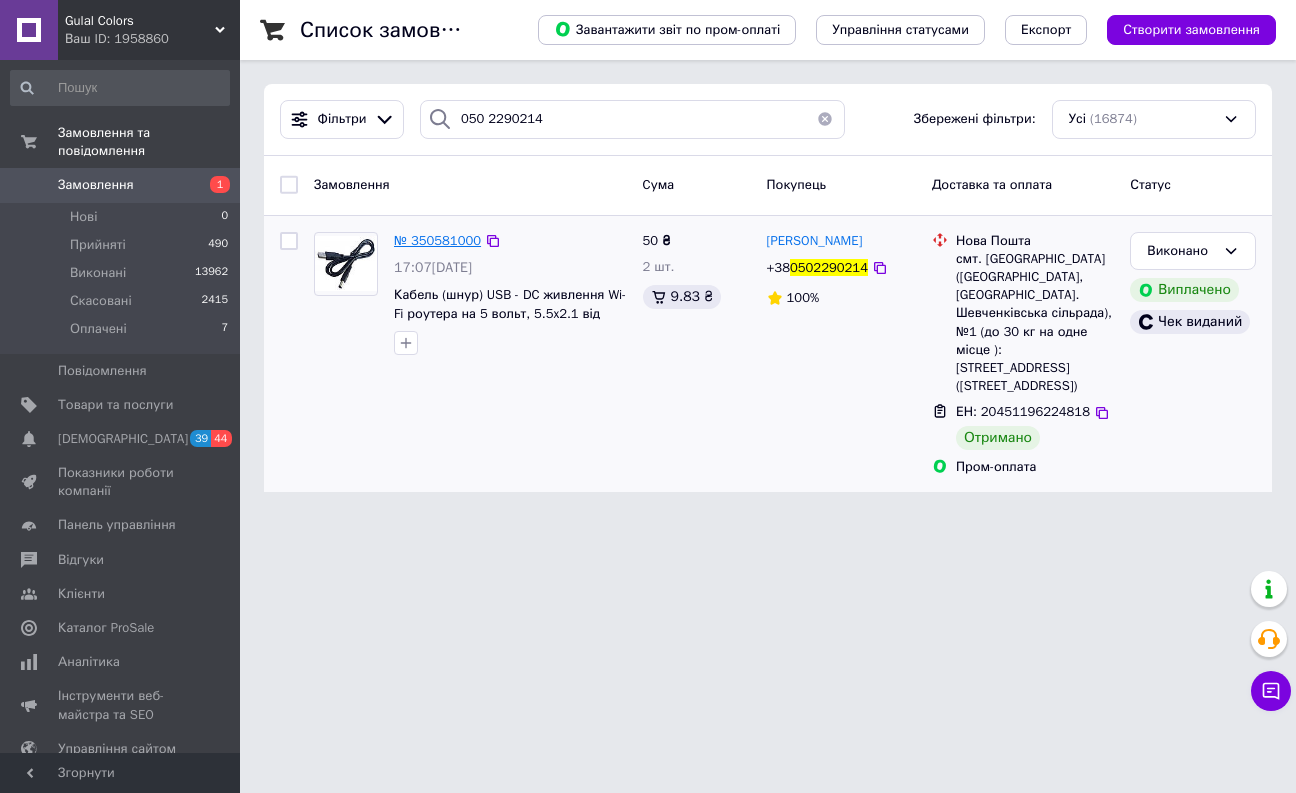click on "№ 350581000" at bounding box center [437, 240] 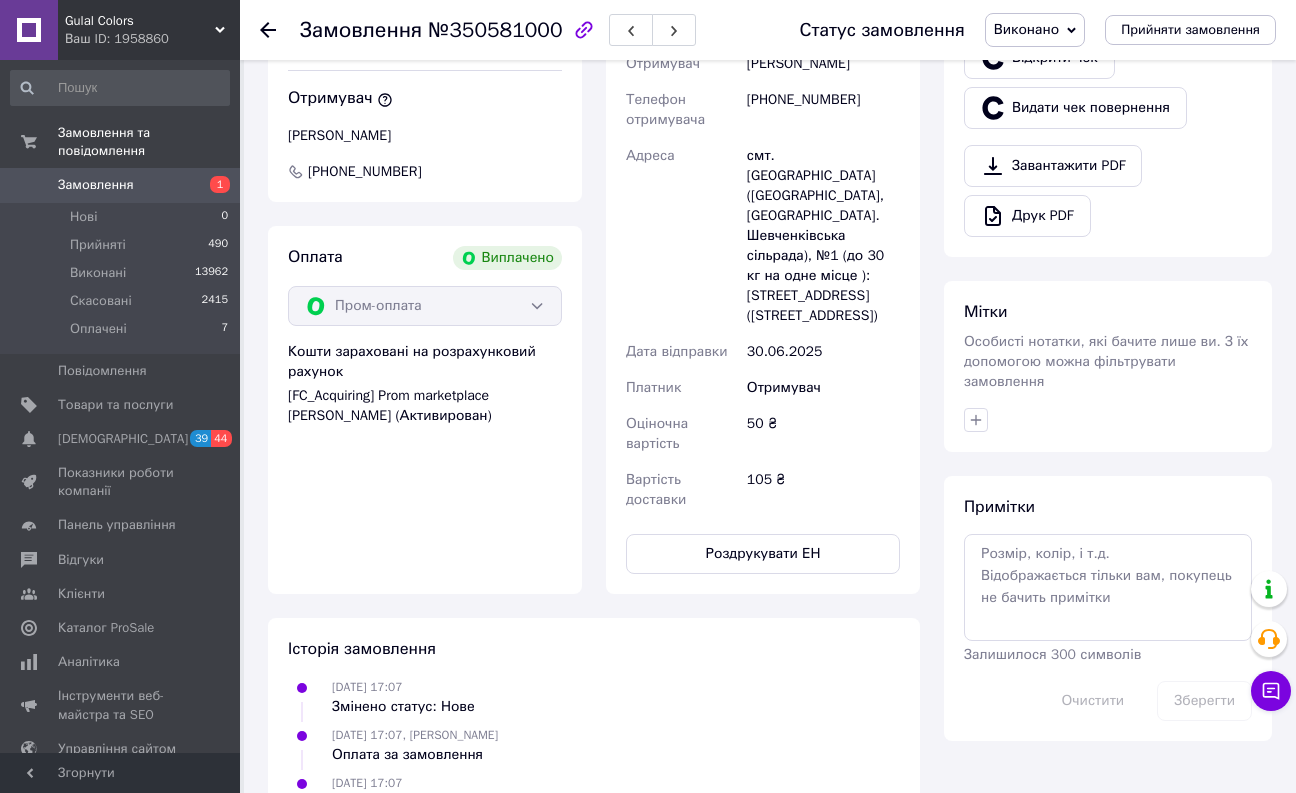 scroll, scrollTop: 1064, scrollLeft: 0, axis: vertical 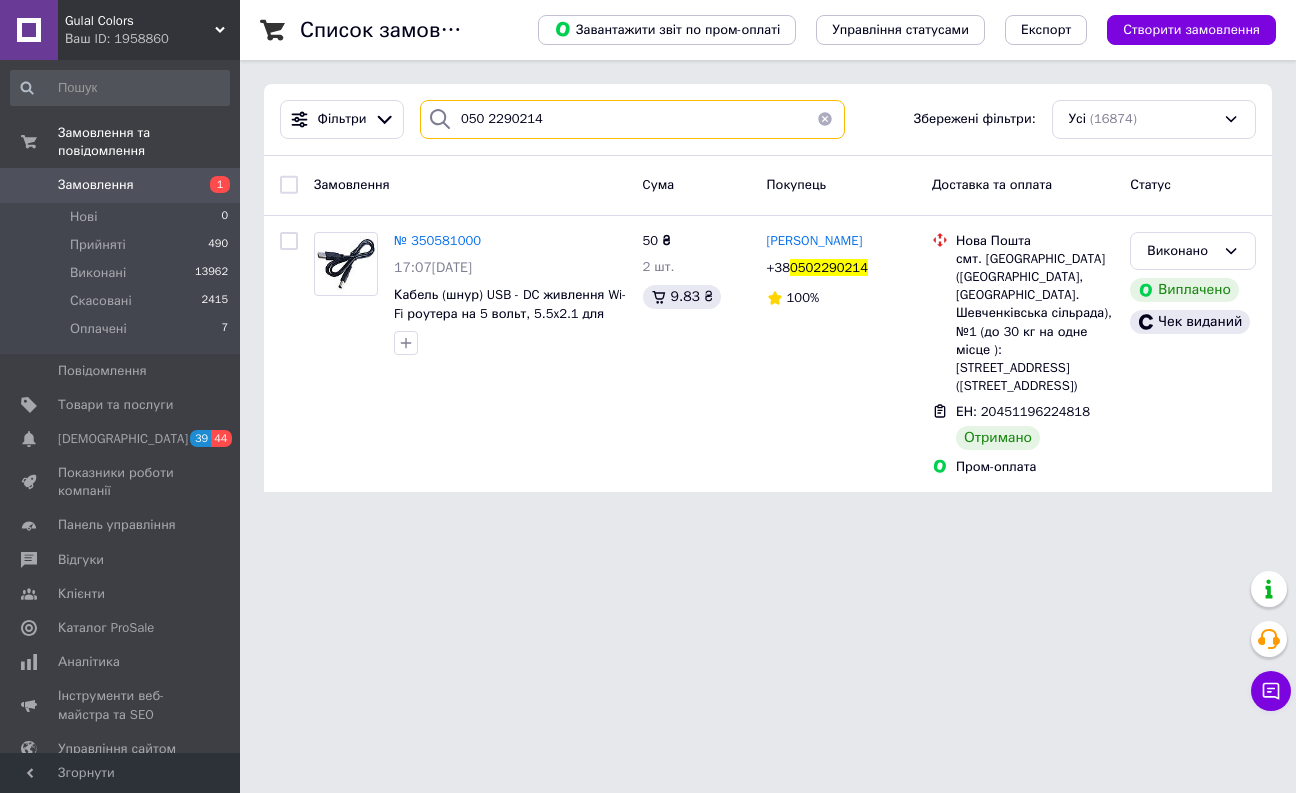 click on "050 2290214" at bounding box center [632, 119] 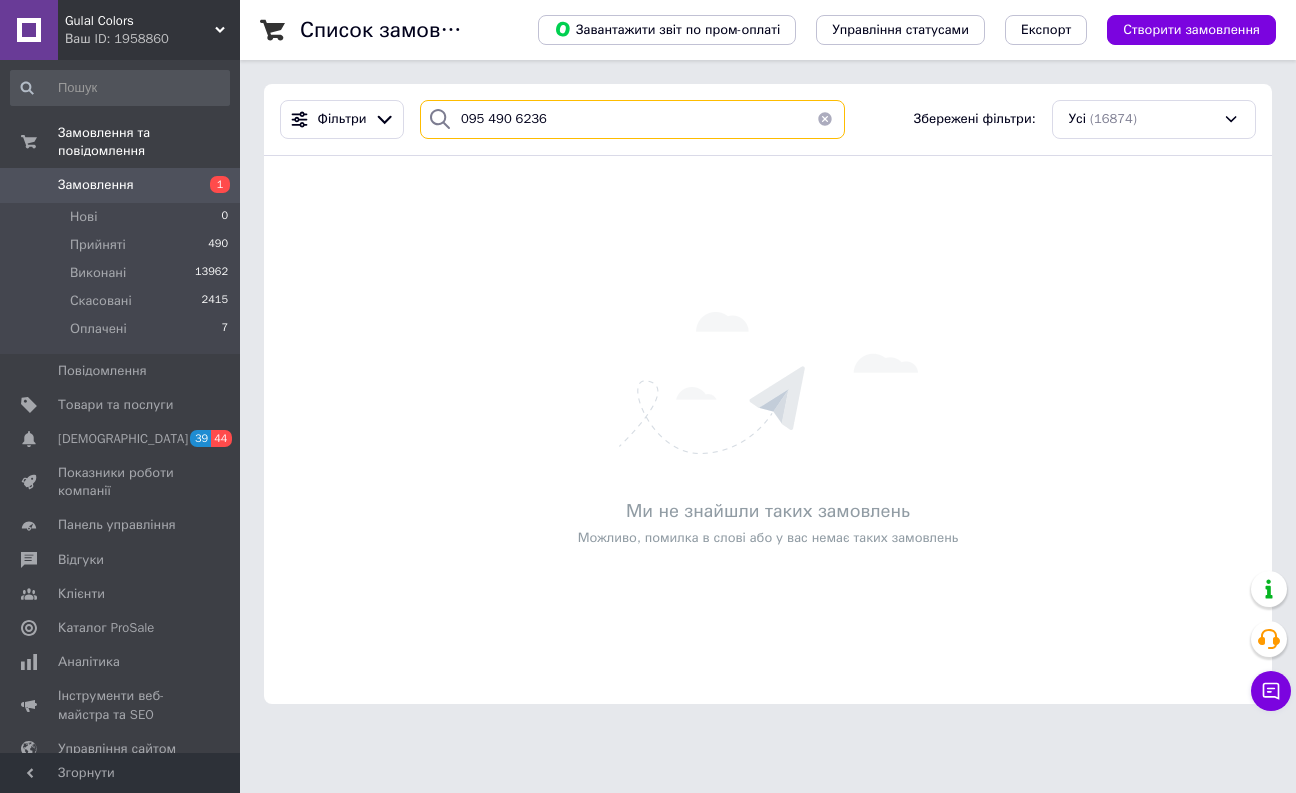 type on "095 4906236" 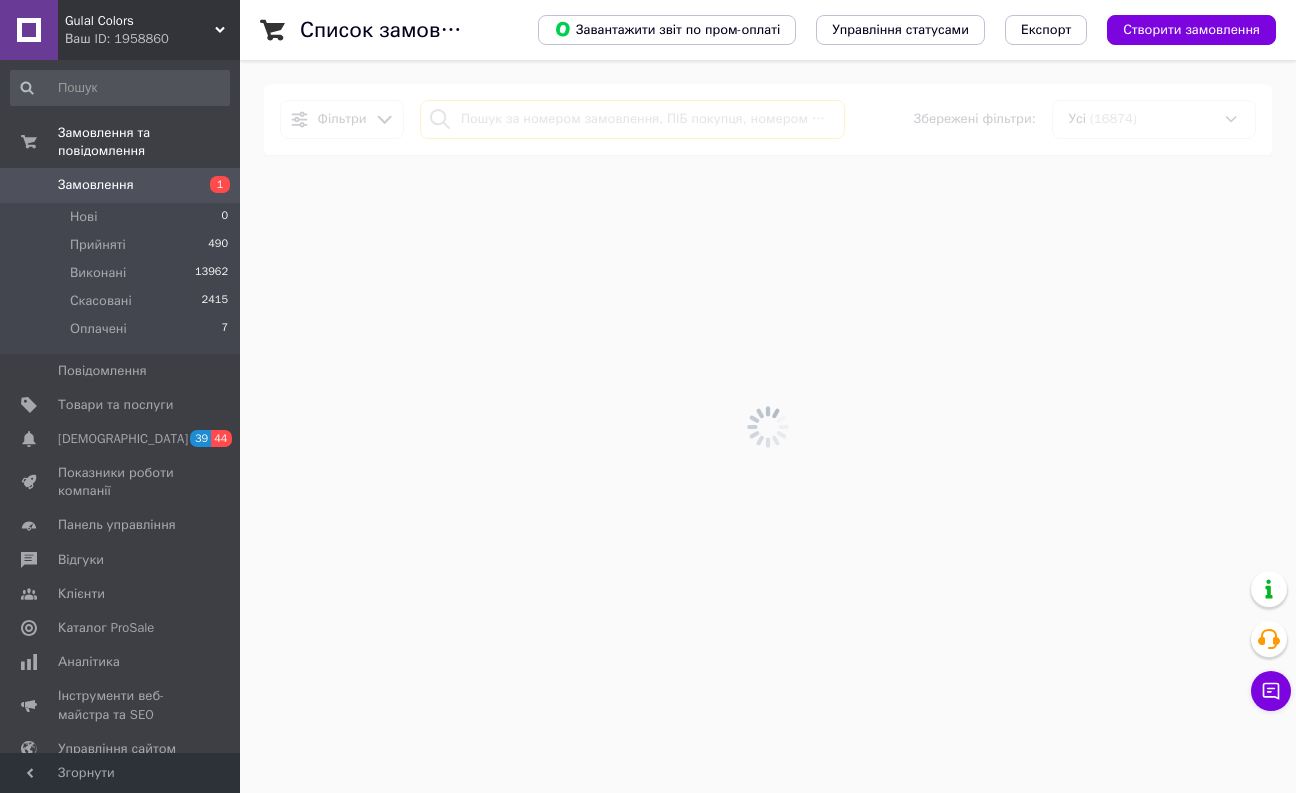 type 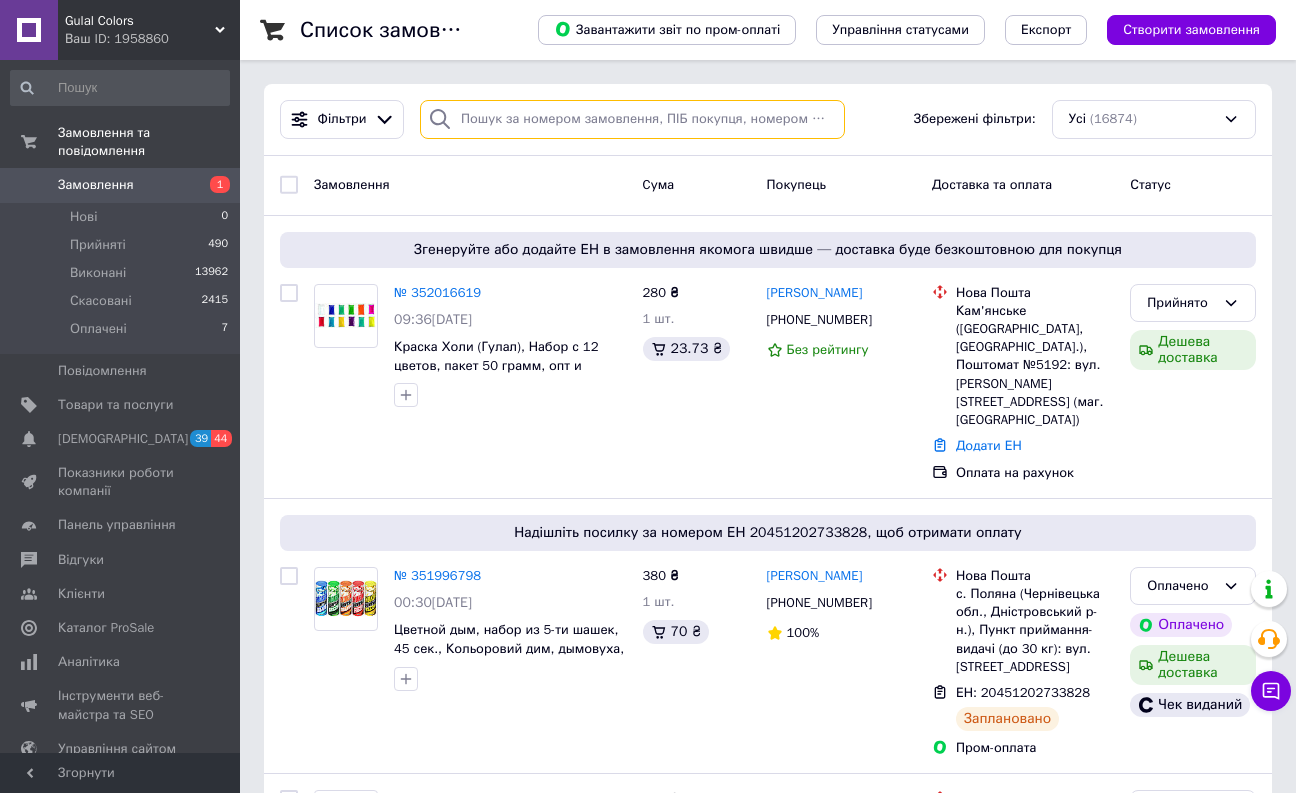 click at bounding box center [632, 119] 